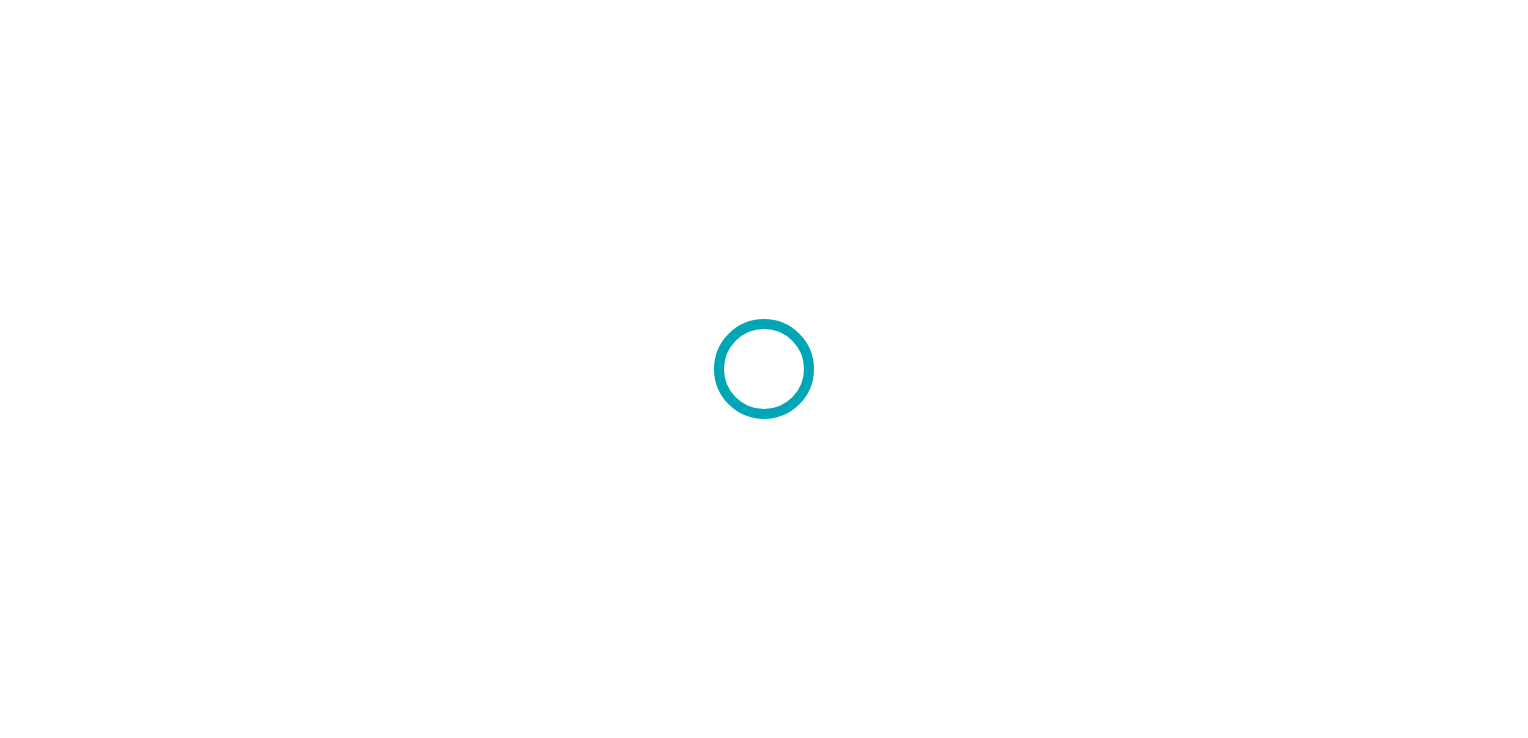 scroll, scrollTop: 0, scrollLeft: 0, axis: both 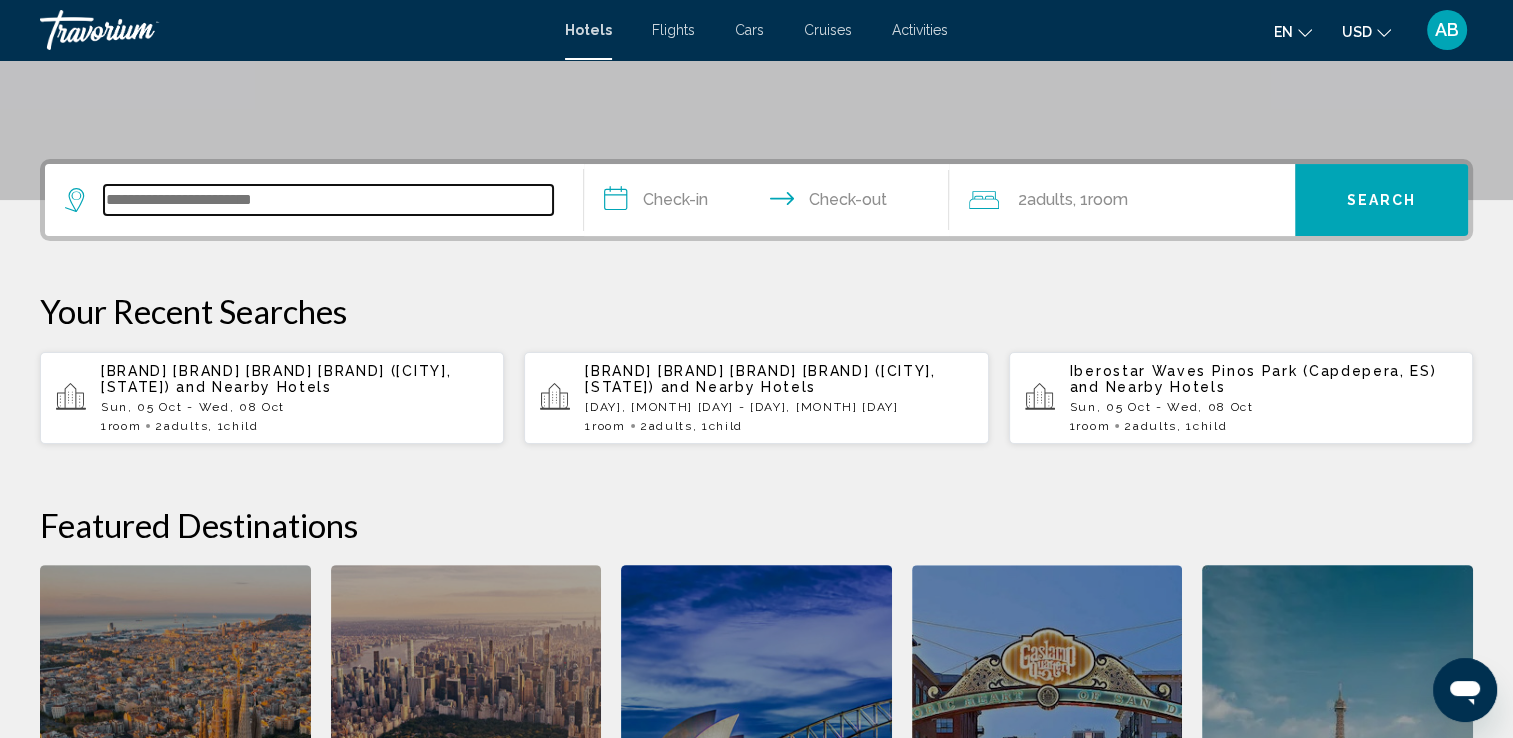 click at bounding box center [328, 200] 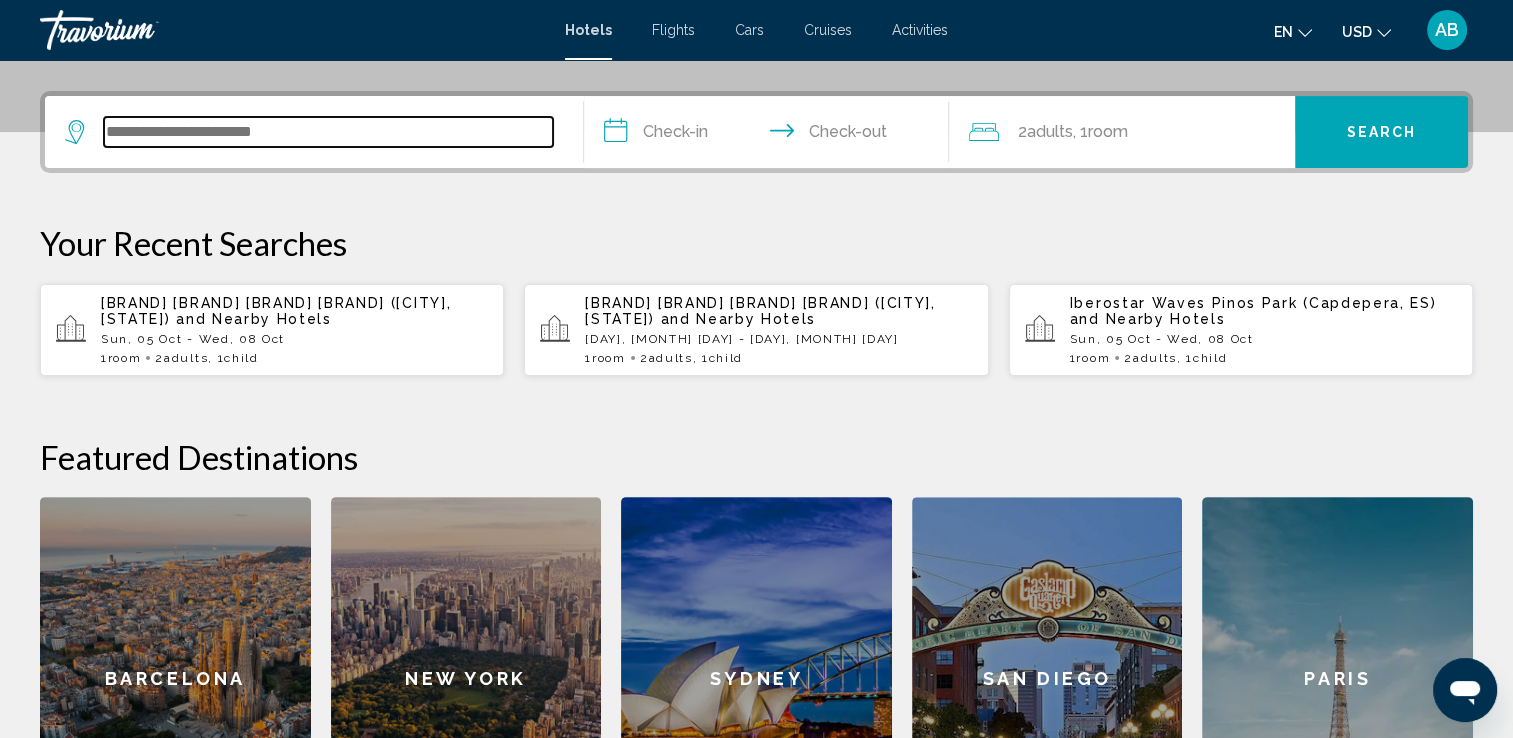 scroll, scrollTop: 493, scrollLeft: 0, axis: vertical 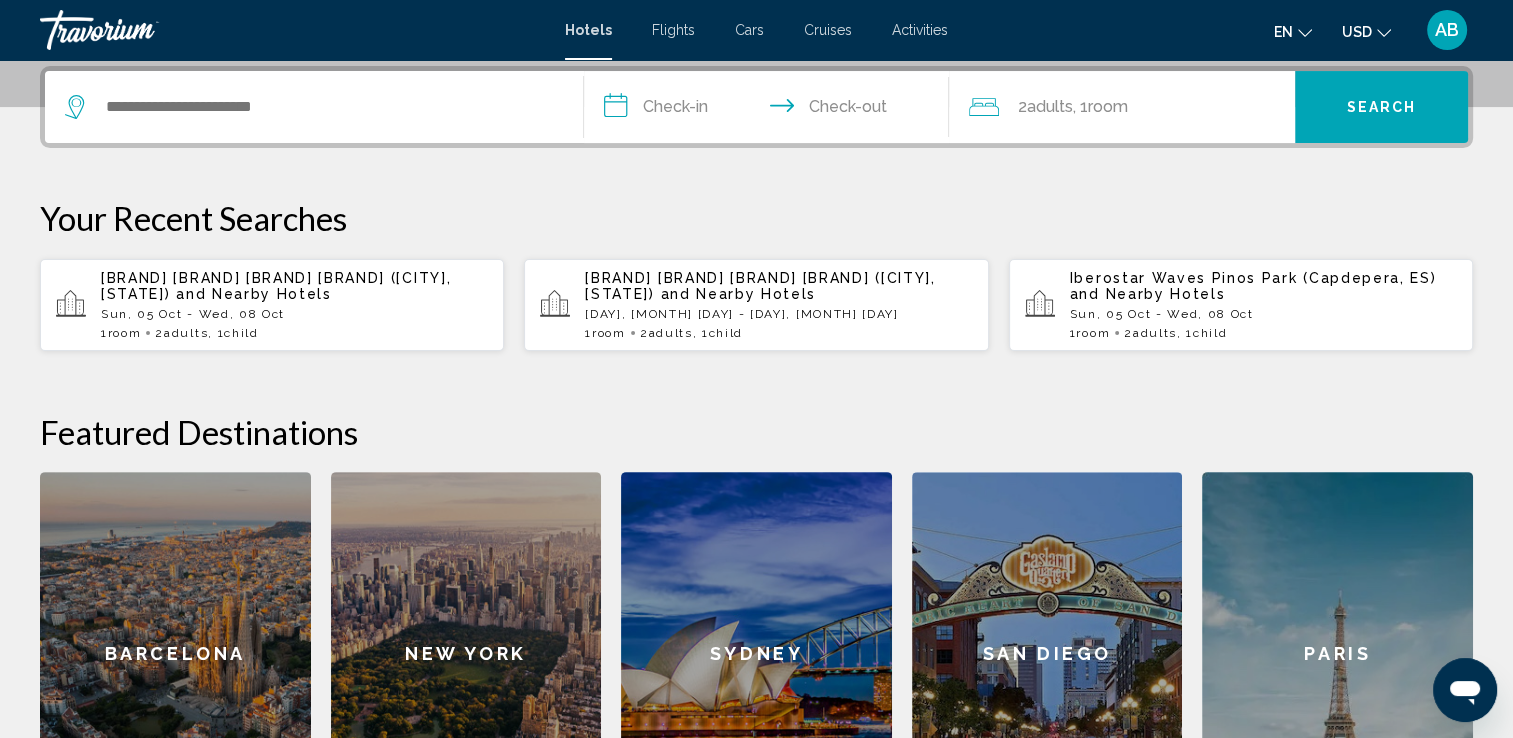 click on "and Nearby Hotels" at bounding box center [254, 294] 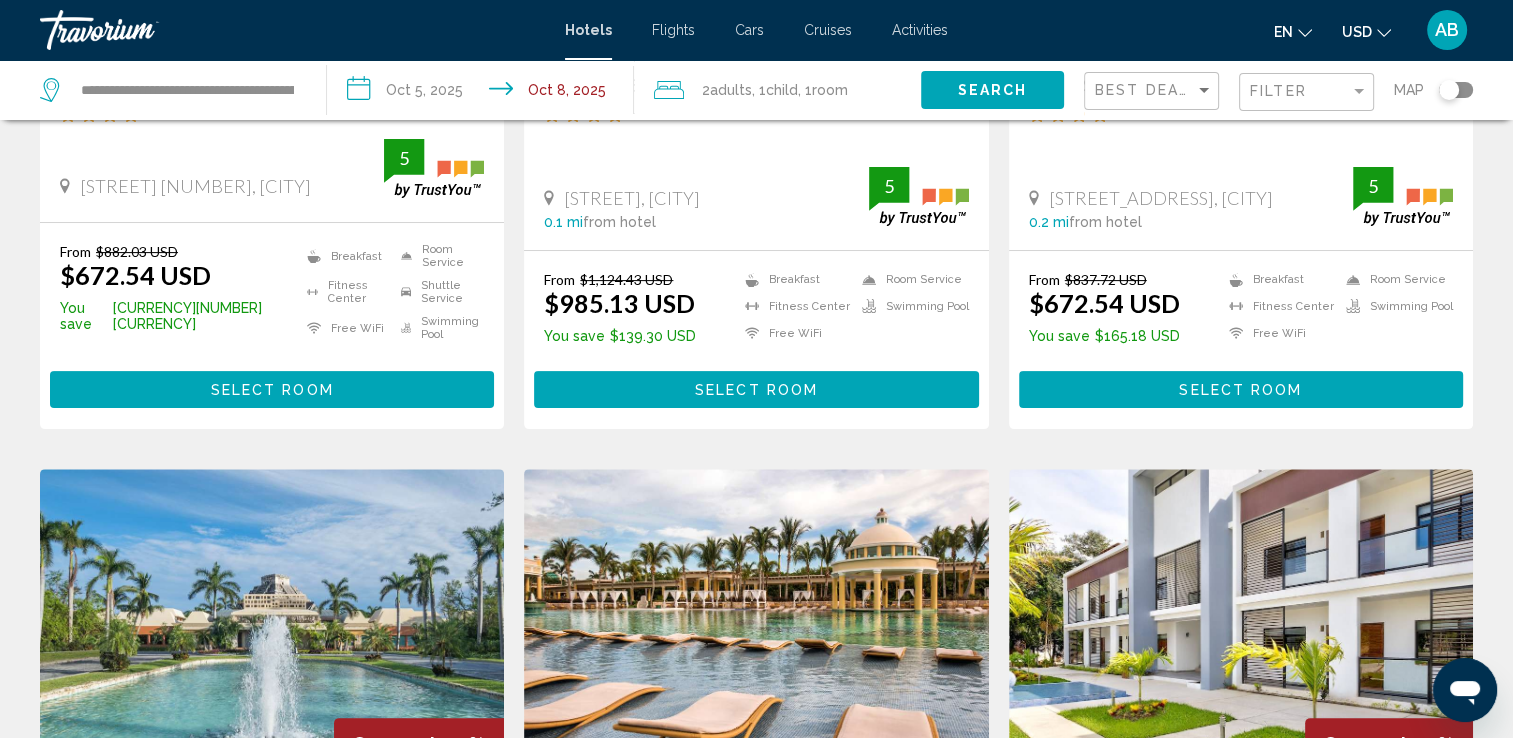 scroll, scrollTop: 0, scrollLeft: 0, axis: both 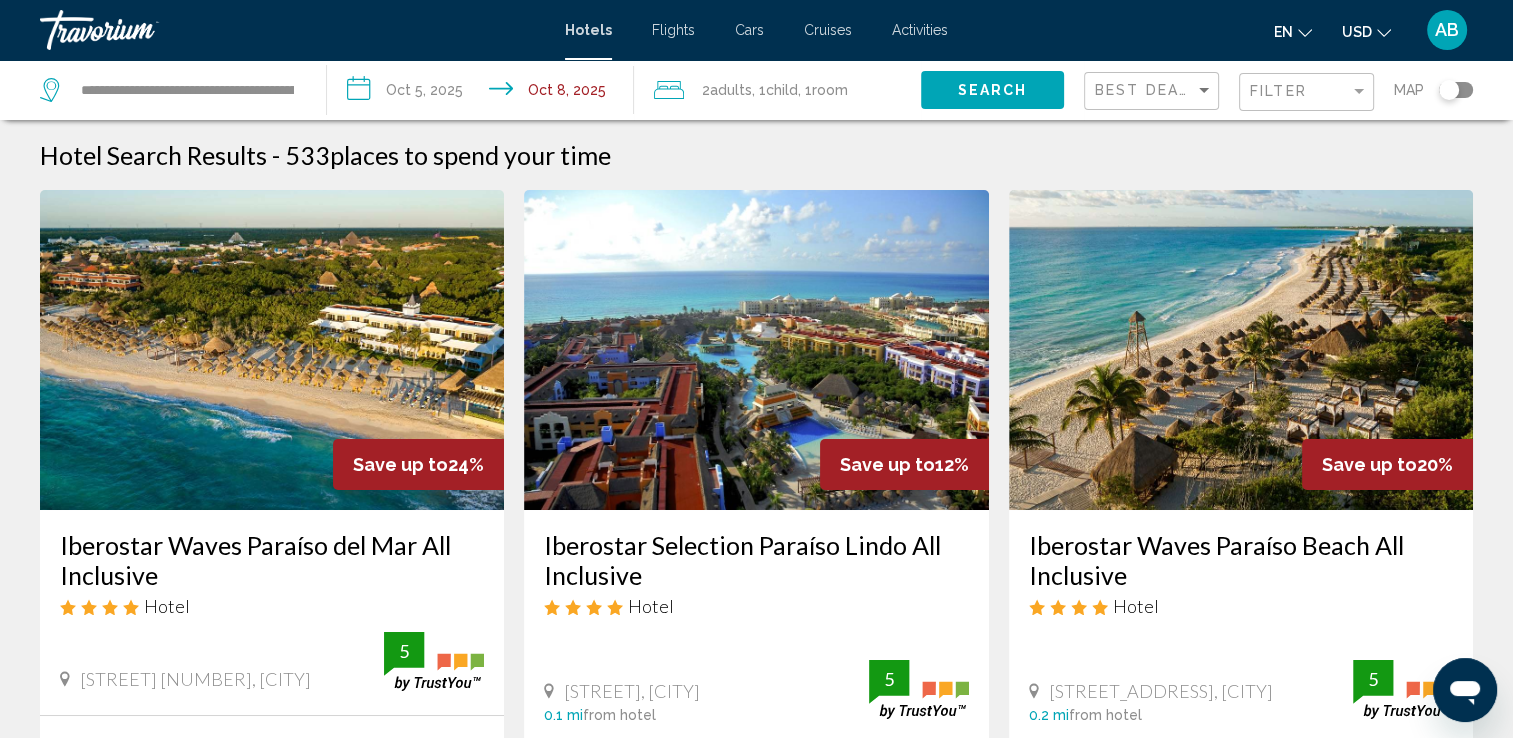 click on "**********" at bounding box center (484, 93) 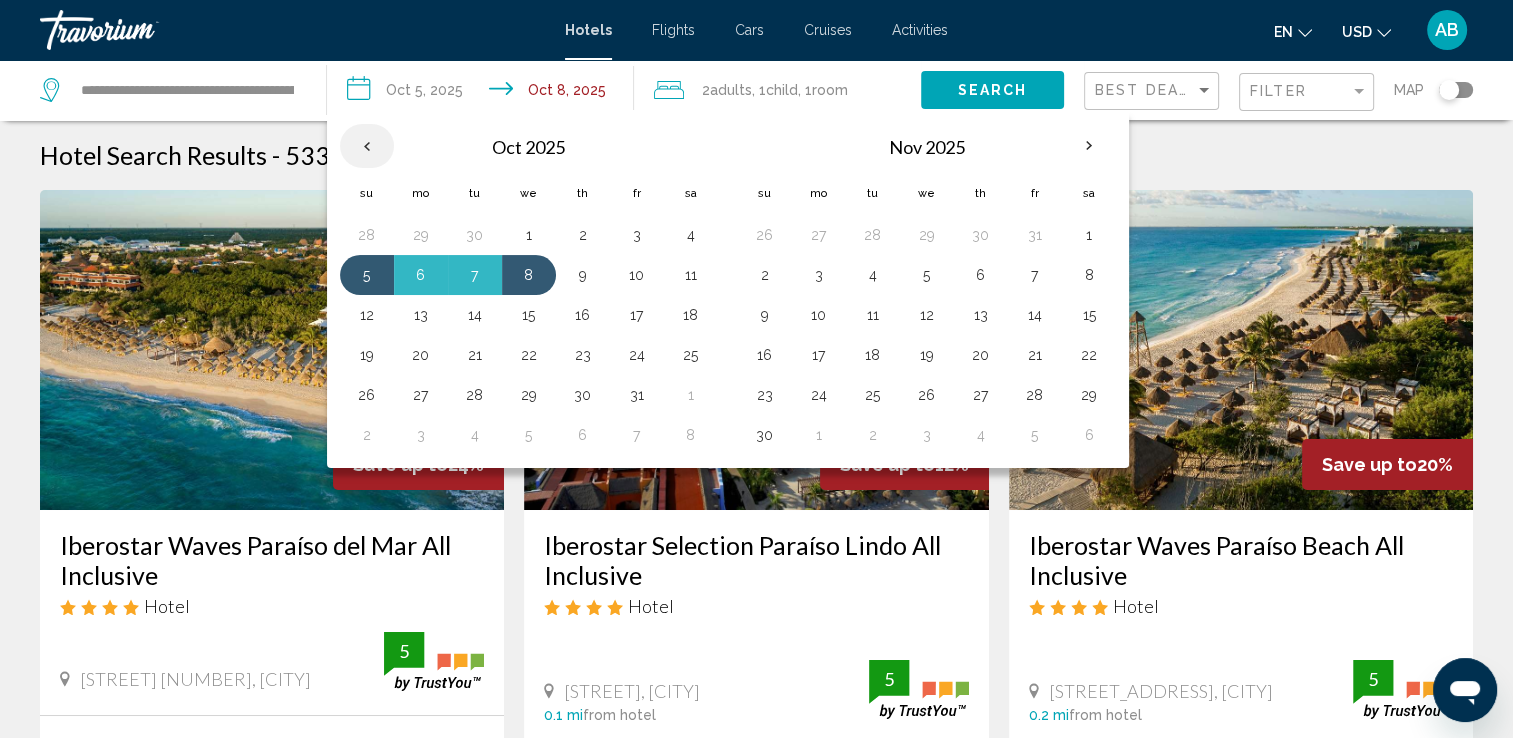 click at bounding box center [367, 146] 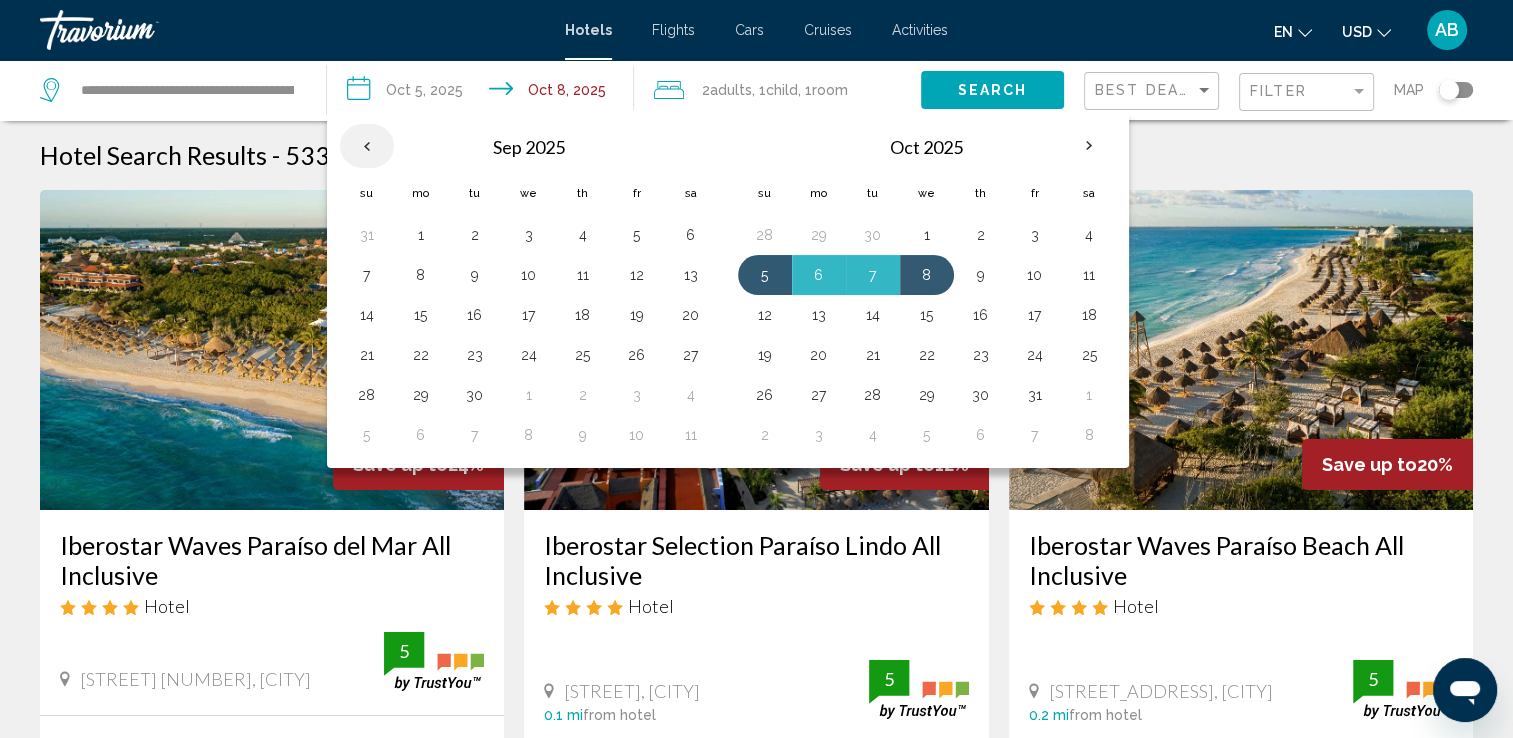 click at bounding box center [367, 146] 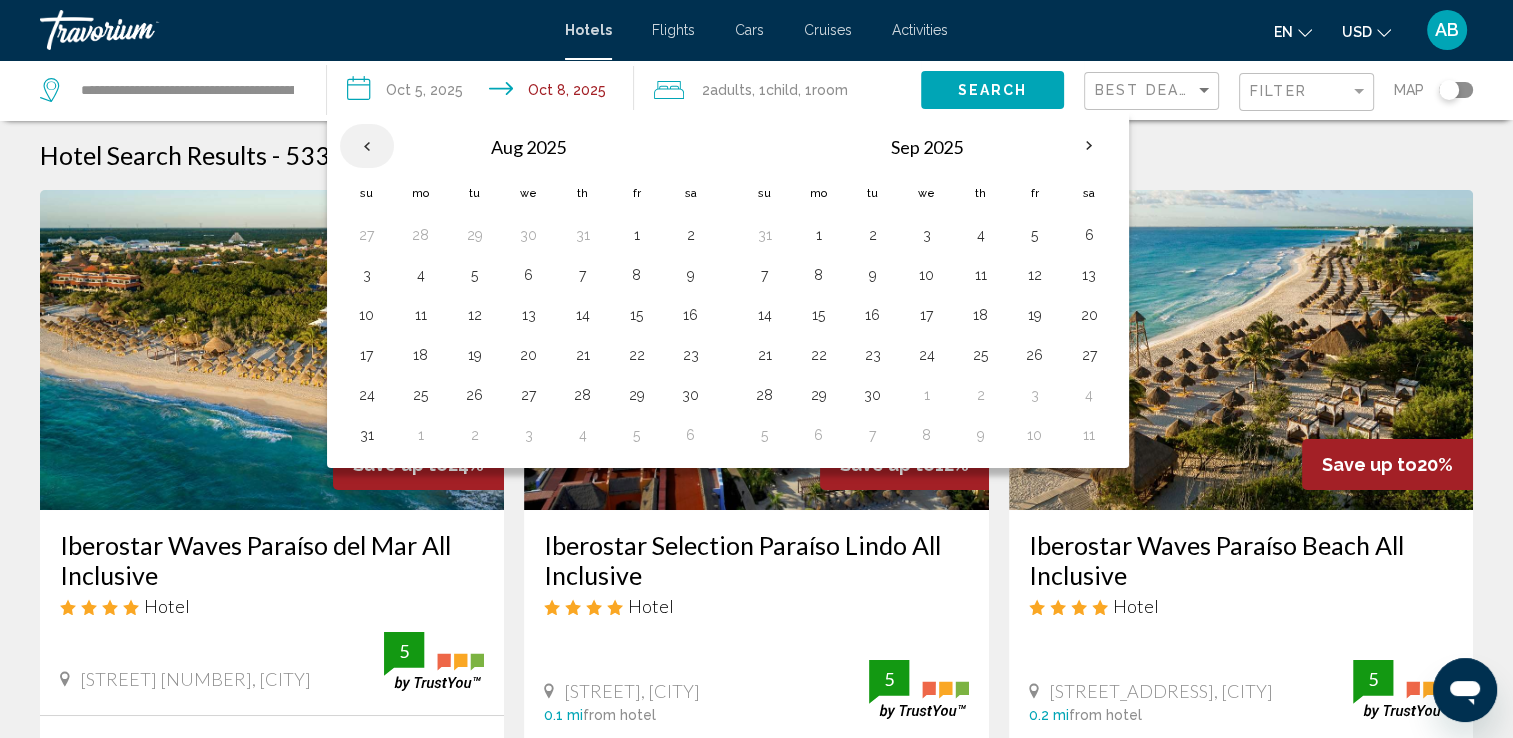 click at bounding box center (367, 146) 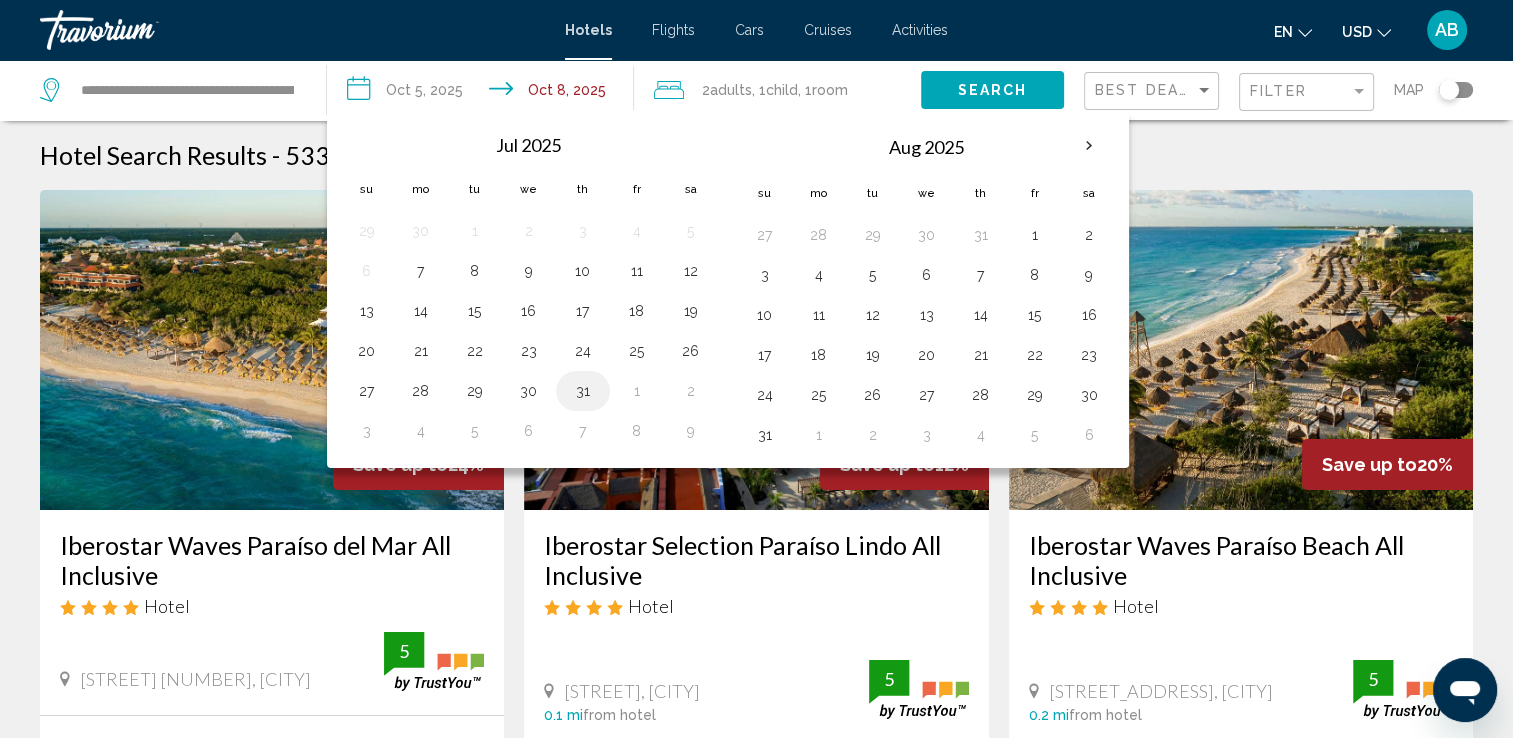 click on "31" at bounding box center (583, 391) 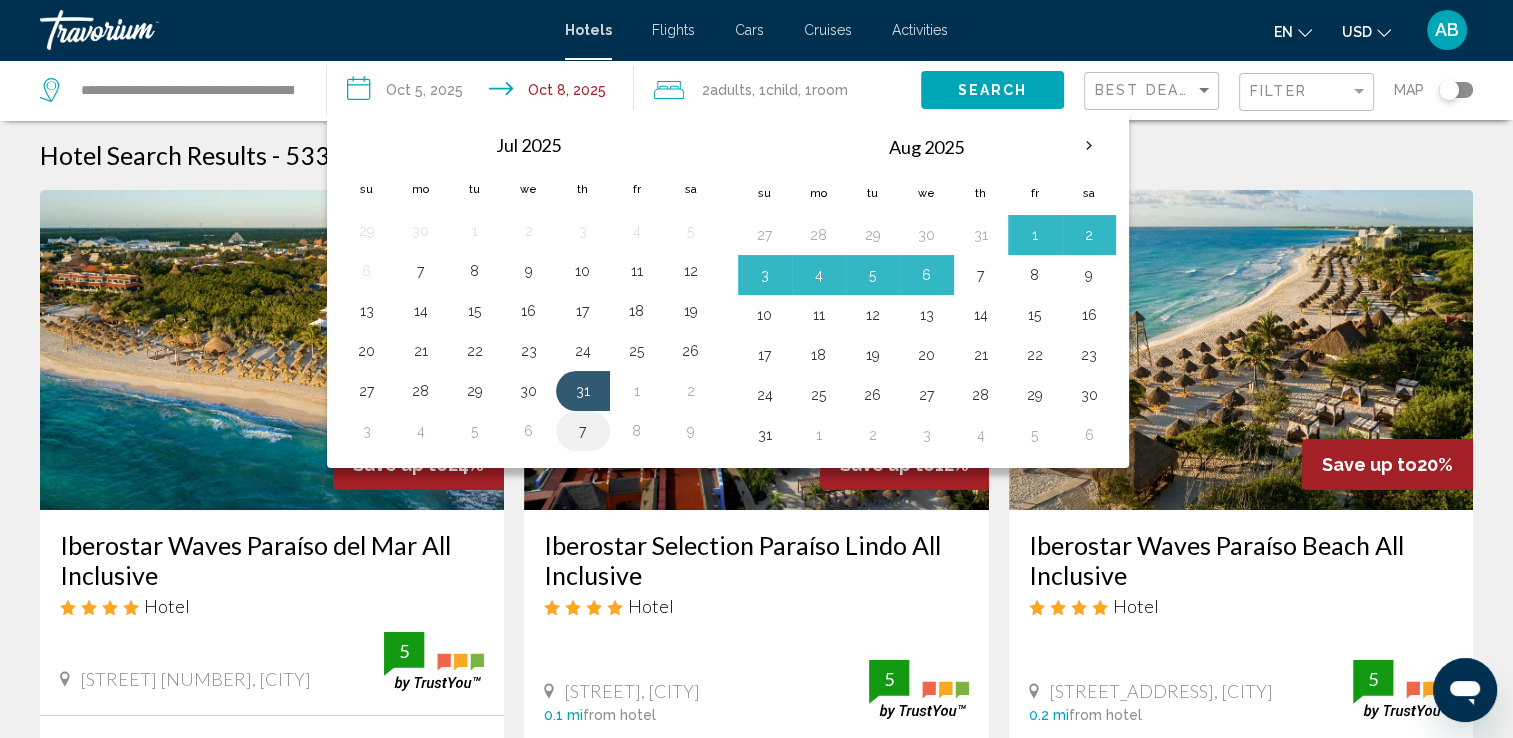 click on "7" at bounding box center [583, 431] 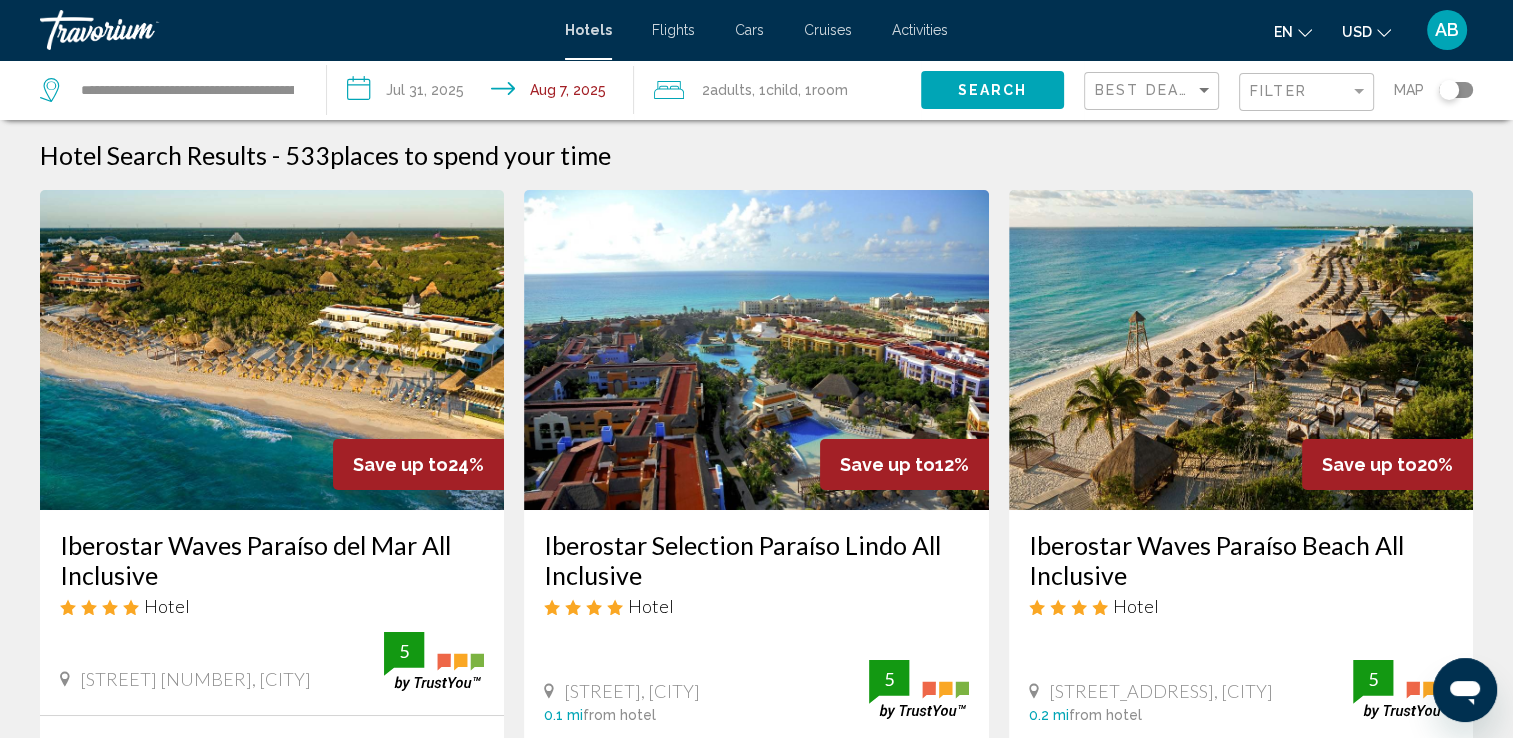 click on "2  Adult Adults , 1  Child Children , 1  Room rooms" at bounding box center (787, 90) 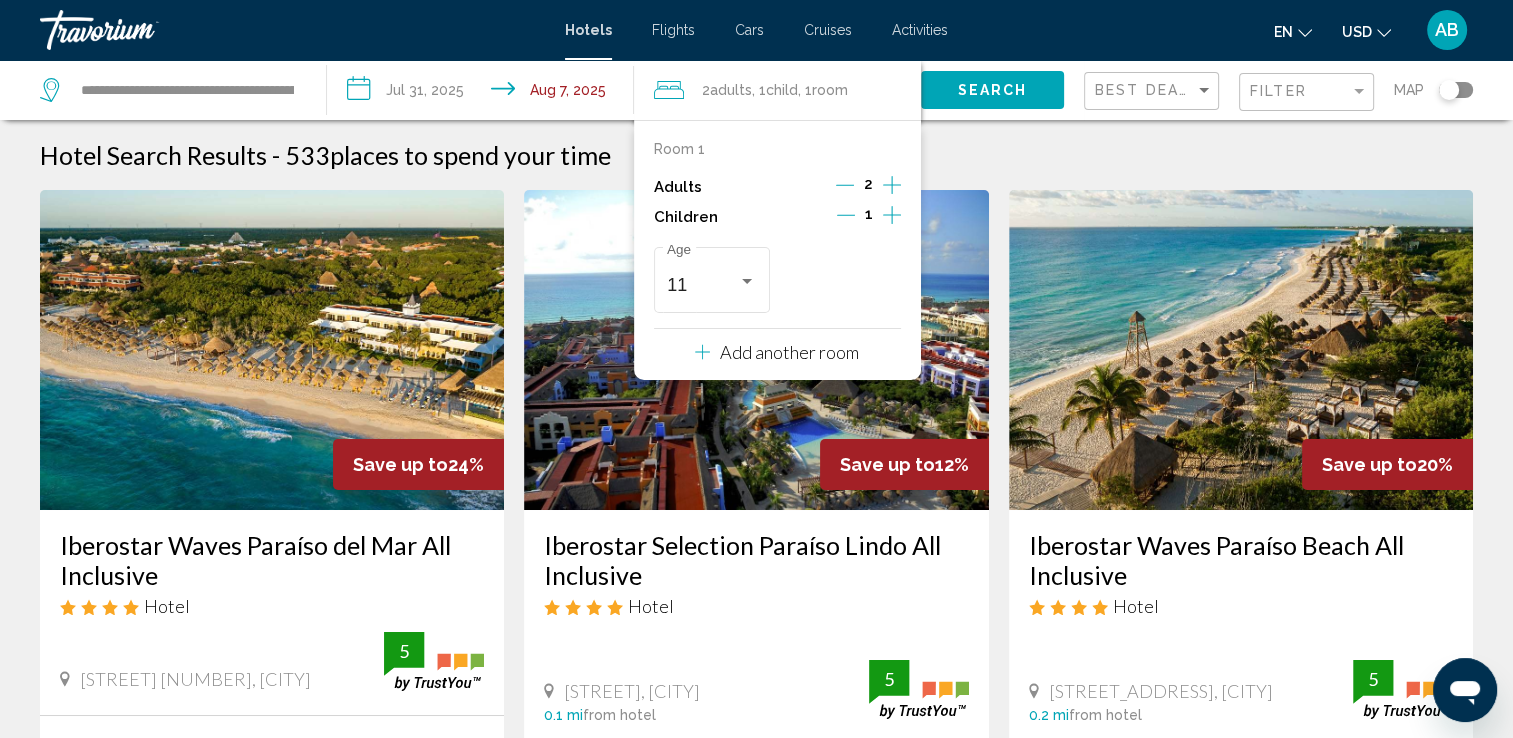 click on "USD
USD ($) MXN (Mex$) CAD (Can$) GBP (£) EUR (€) AUD (A$) NZD (NZ$) CNY (CN¥)" at bounding box center (1366, 31) 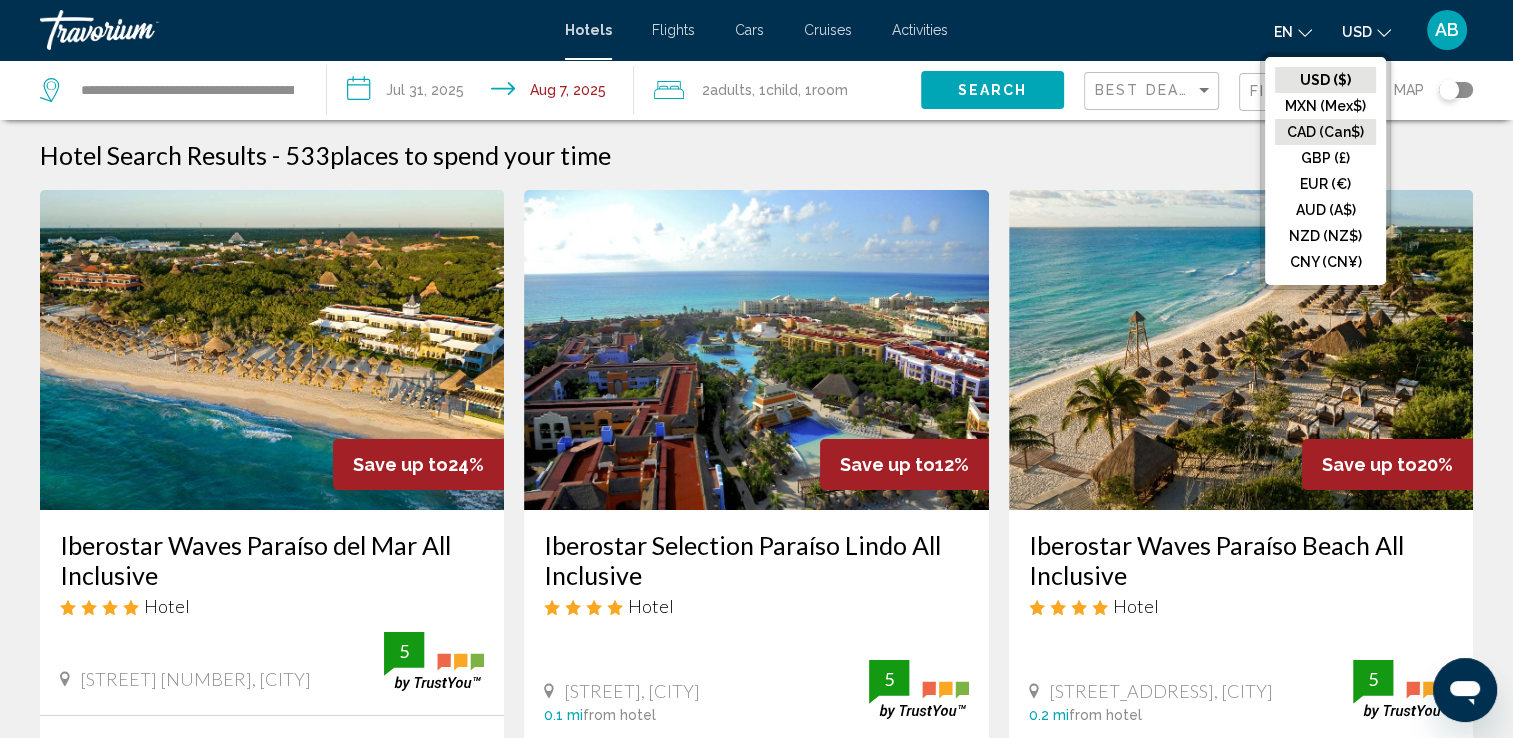 click on "CAD (Can$)" at bounding box center (1325, 80) 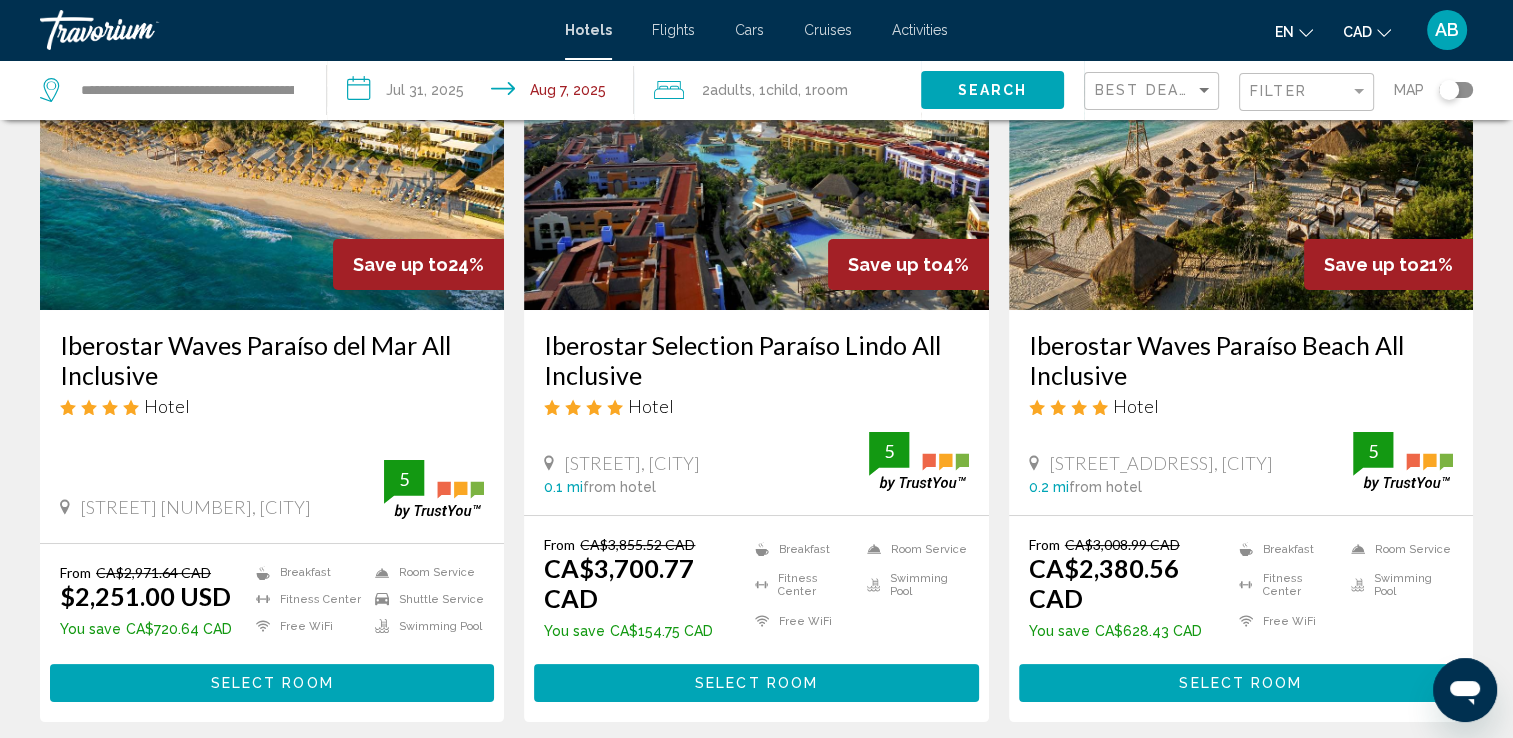 scroll, scrollTop: 0, scrollLeft: 0, axis: both 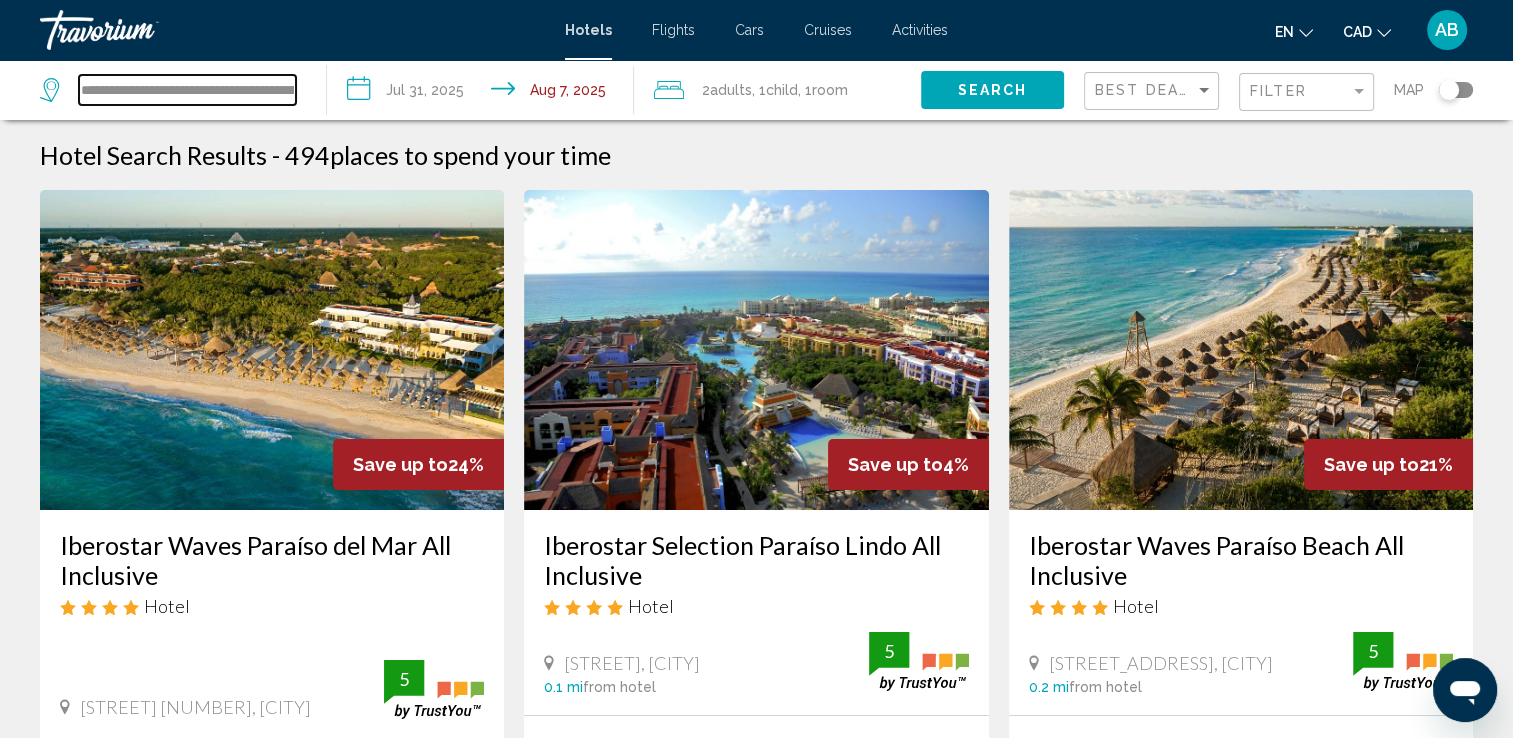 click on "**********" at bounding box center [187, 90] 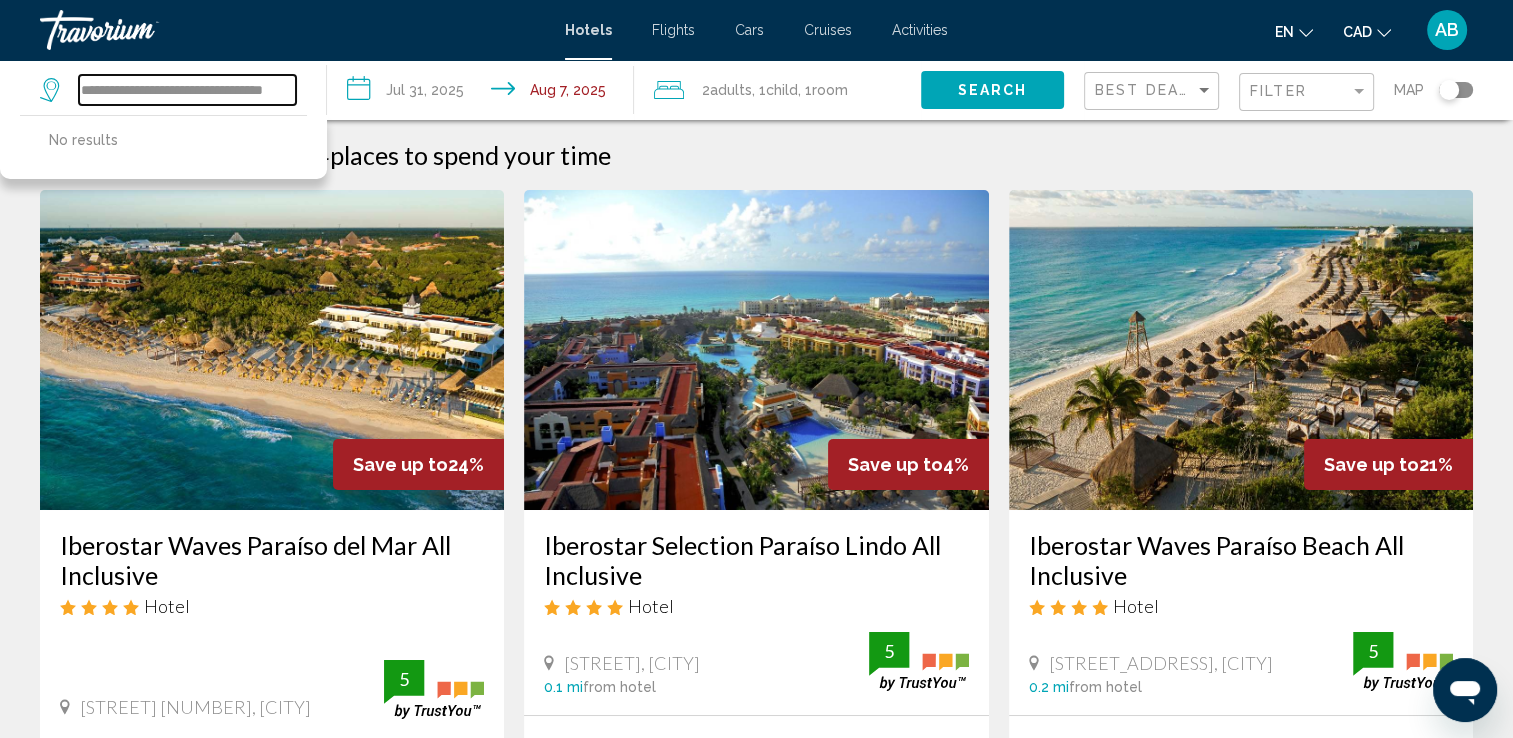 click on "**********" at bounding box center [187, 90] 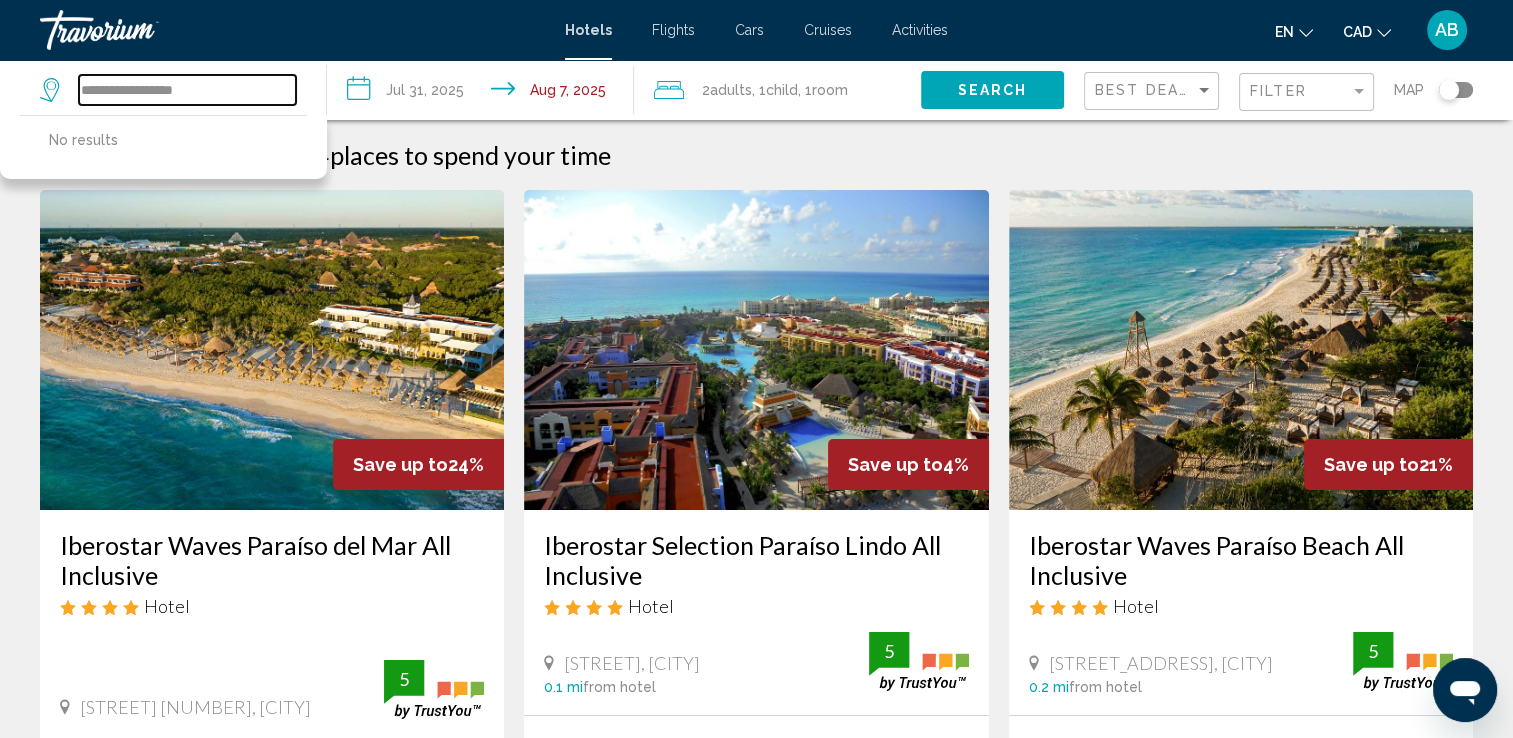 click on "**********" at bounding box center [187, 90] 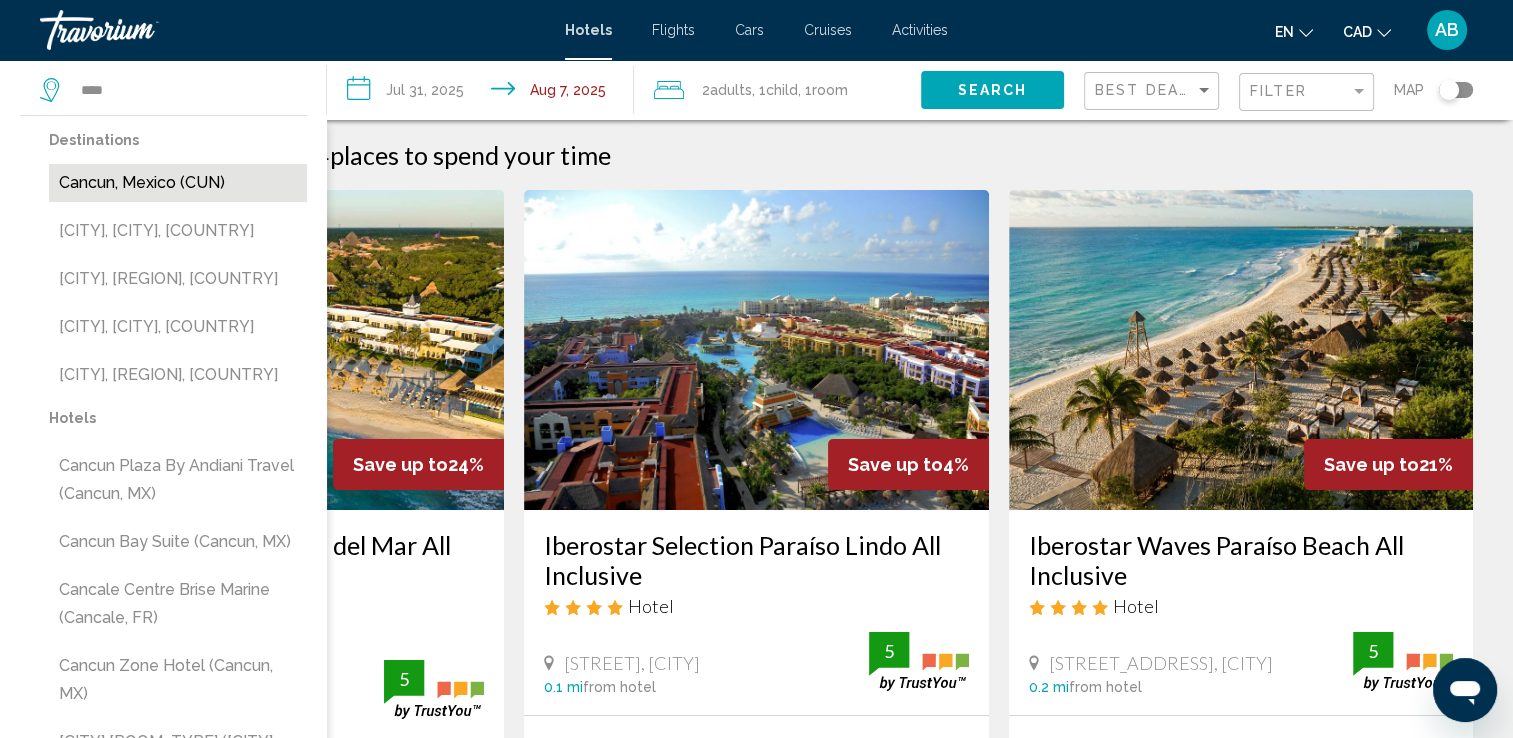 click on "Cancun, Mexico (CUN)" at bounding box center [178, 183] 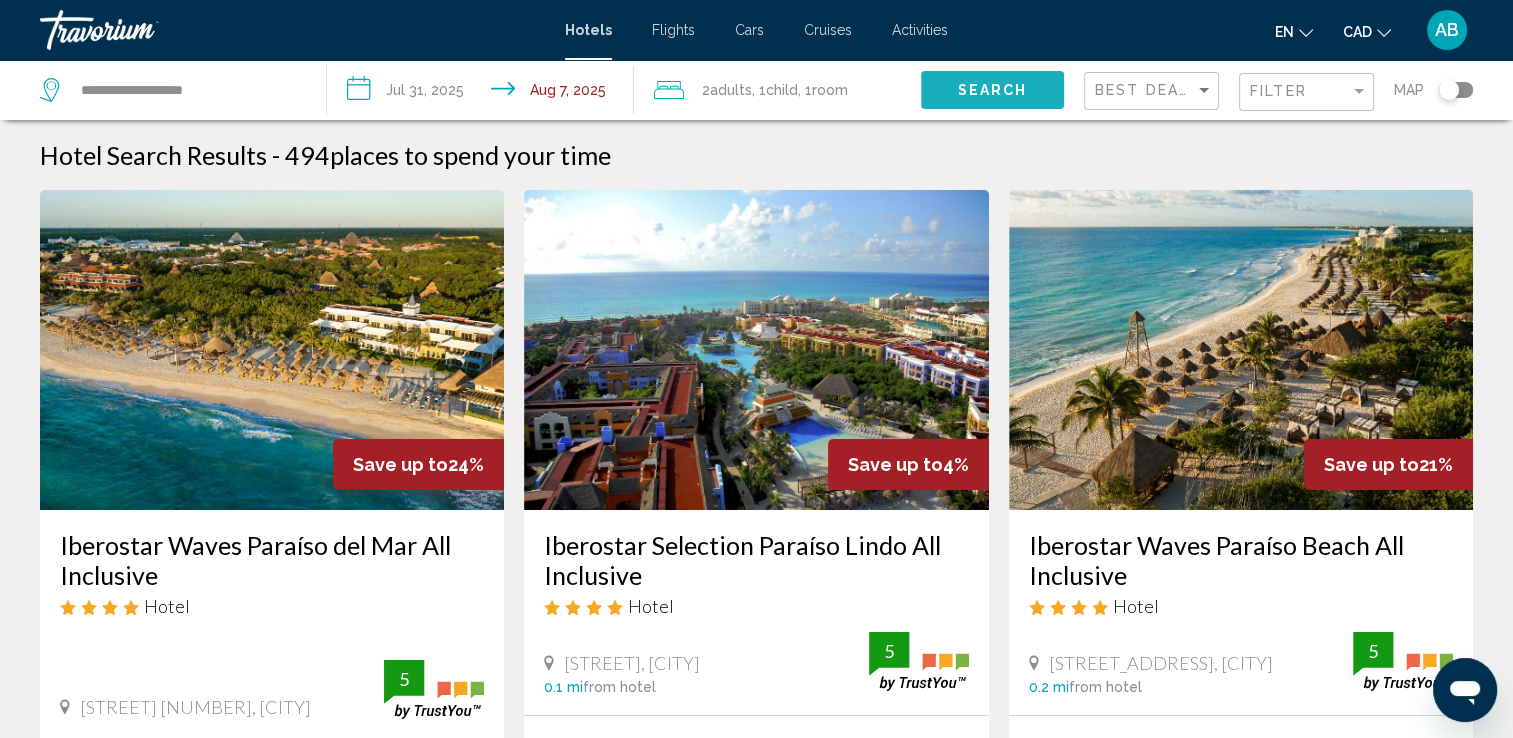 click on "Search" at bounding box center [992, 91] 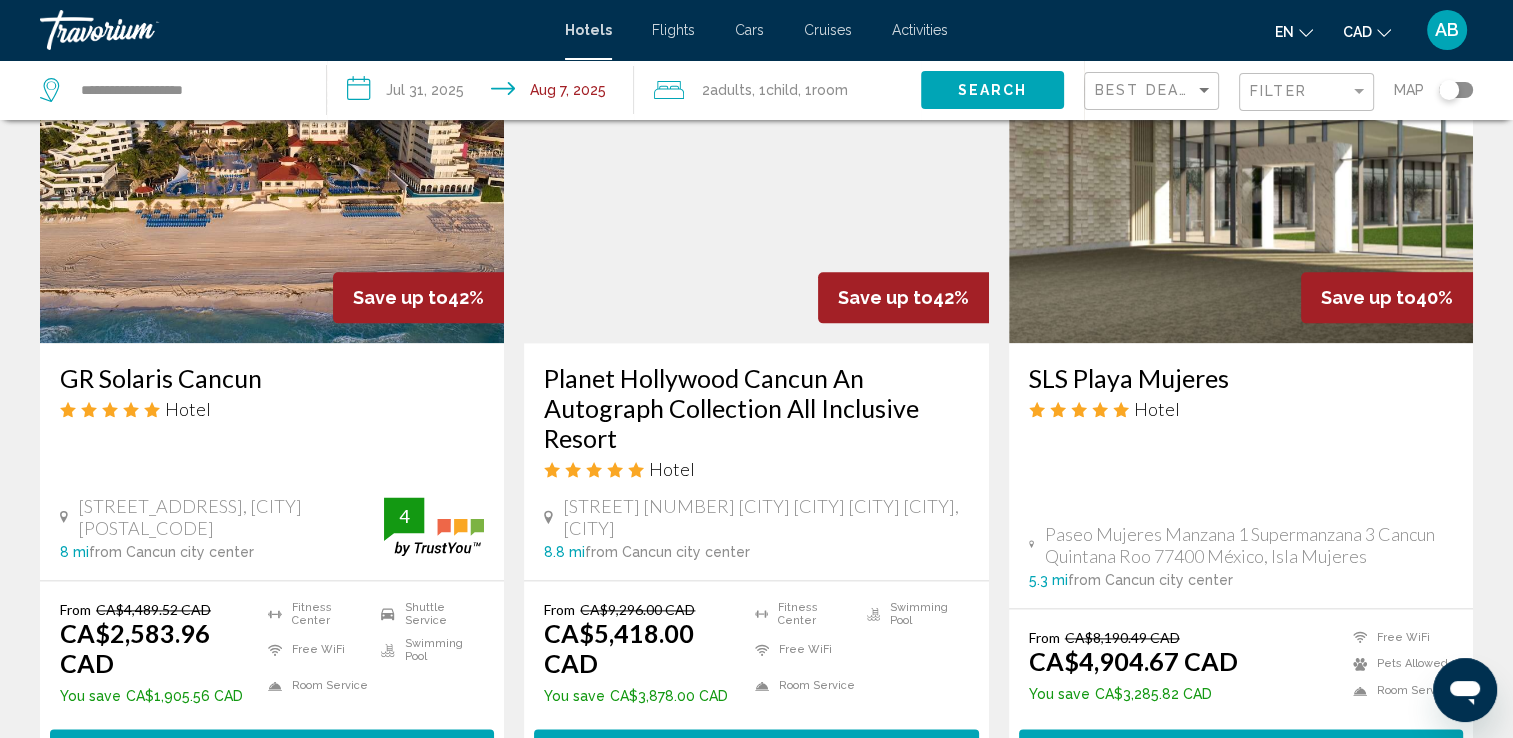 scroll, scrollTop: 2700, scrollLeft: 0, axis: vertical 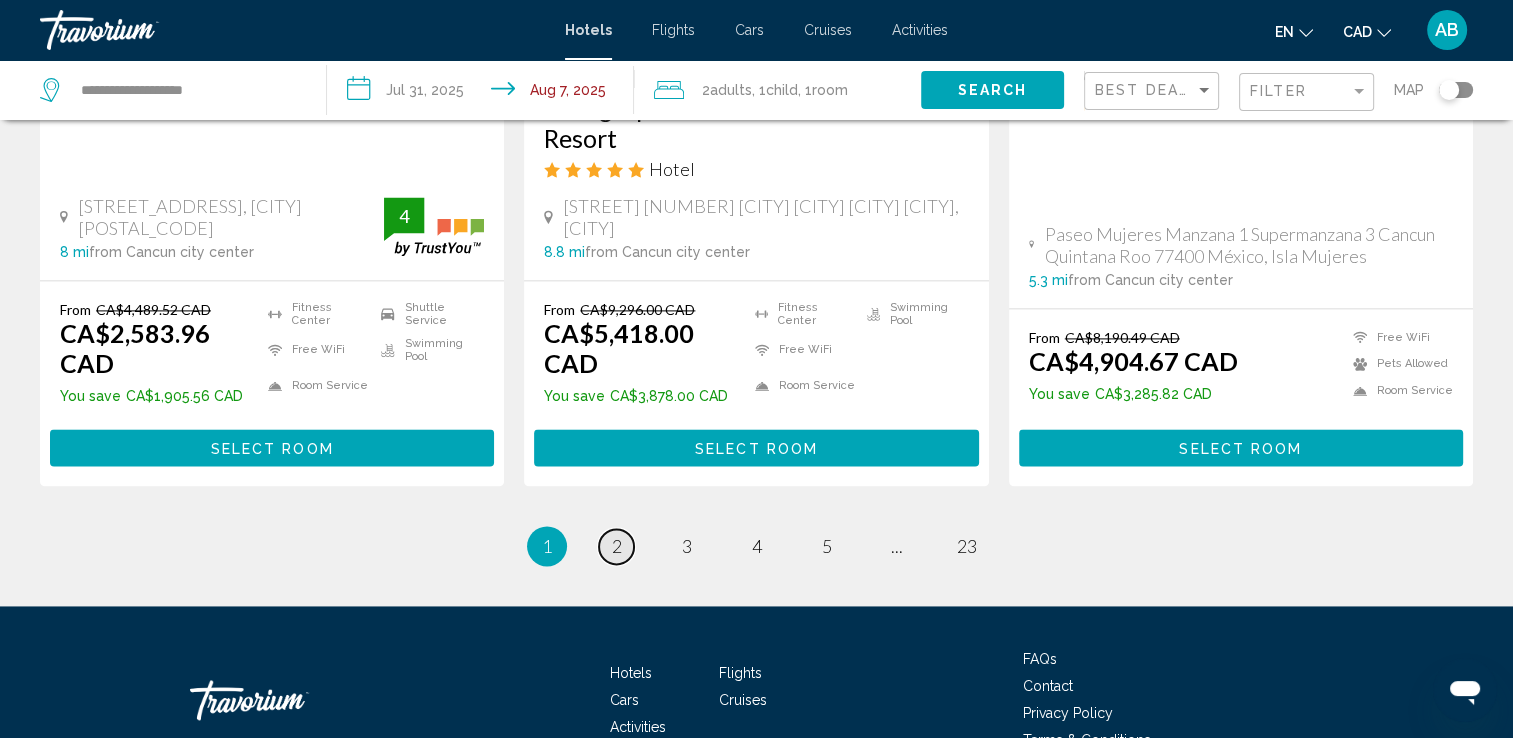 click on "2" at bounding box center [617, 546] 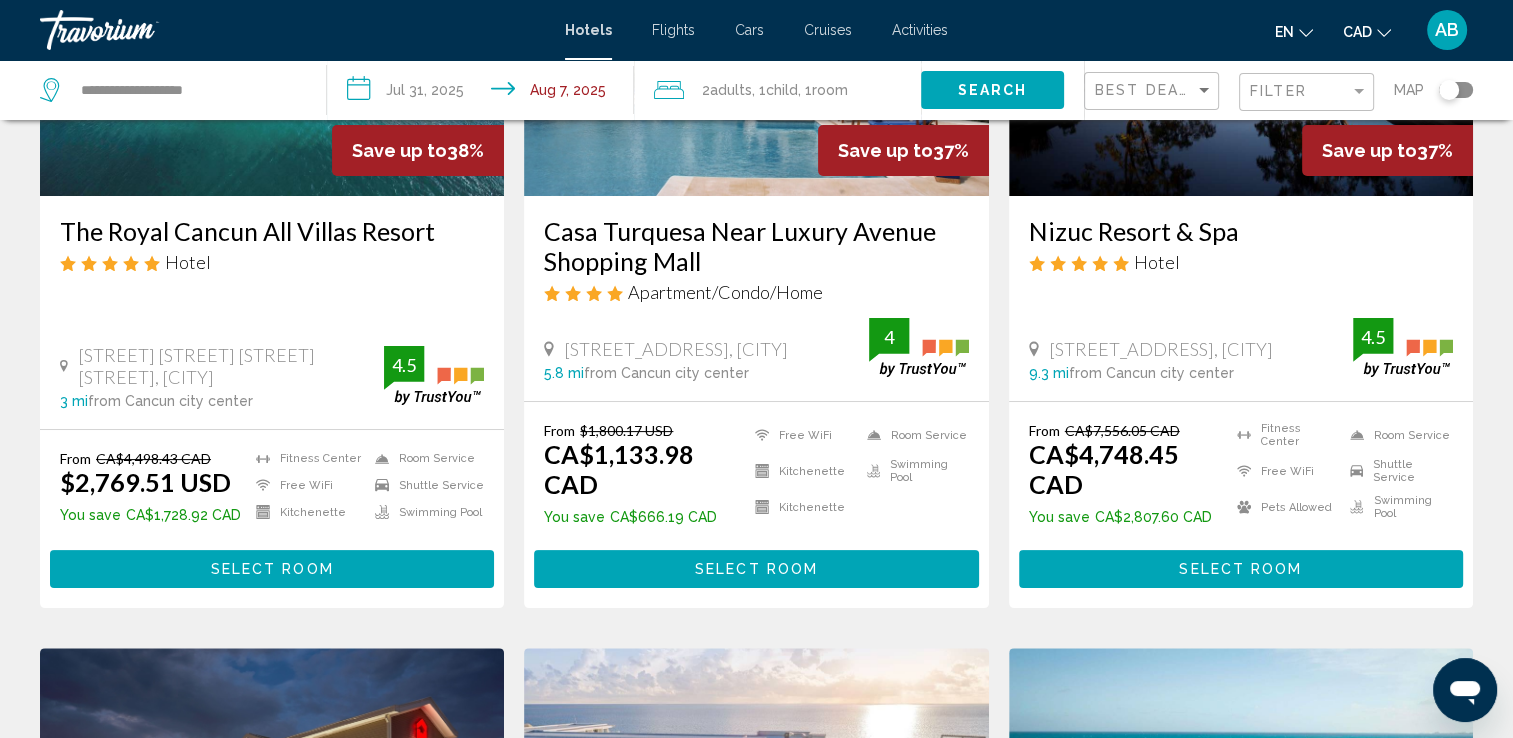 scroll, scrollTop: 500, scrollLeft: 0, axis: vertical 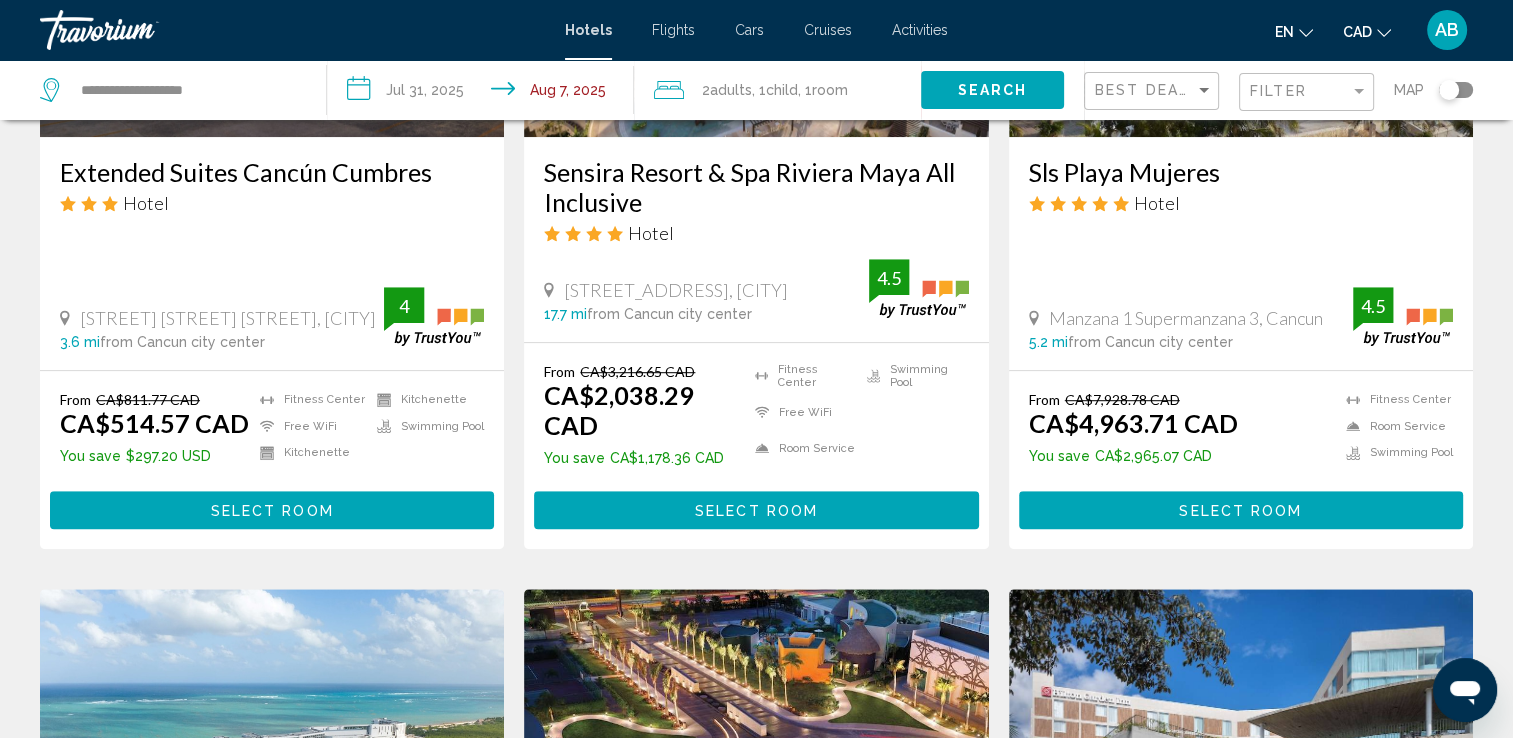 click on "**********" at bounding box center [484, 93] 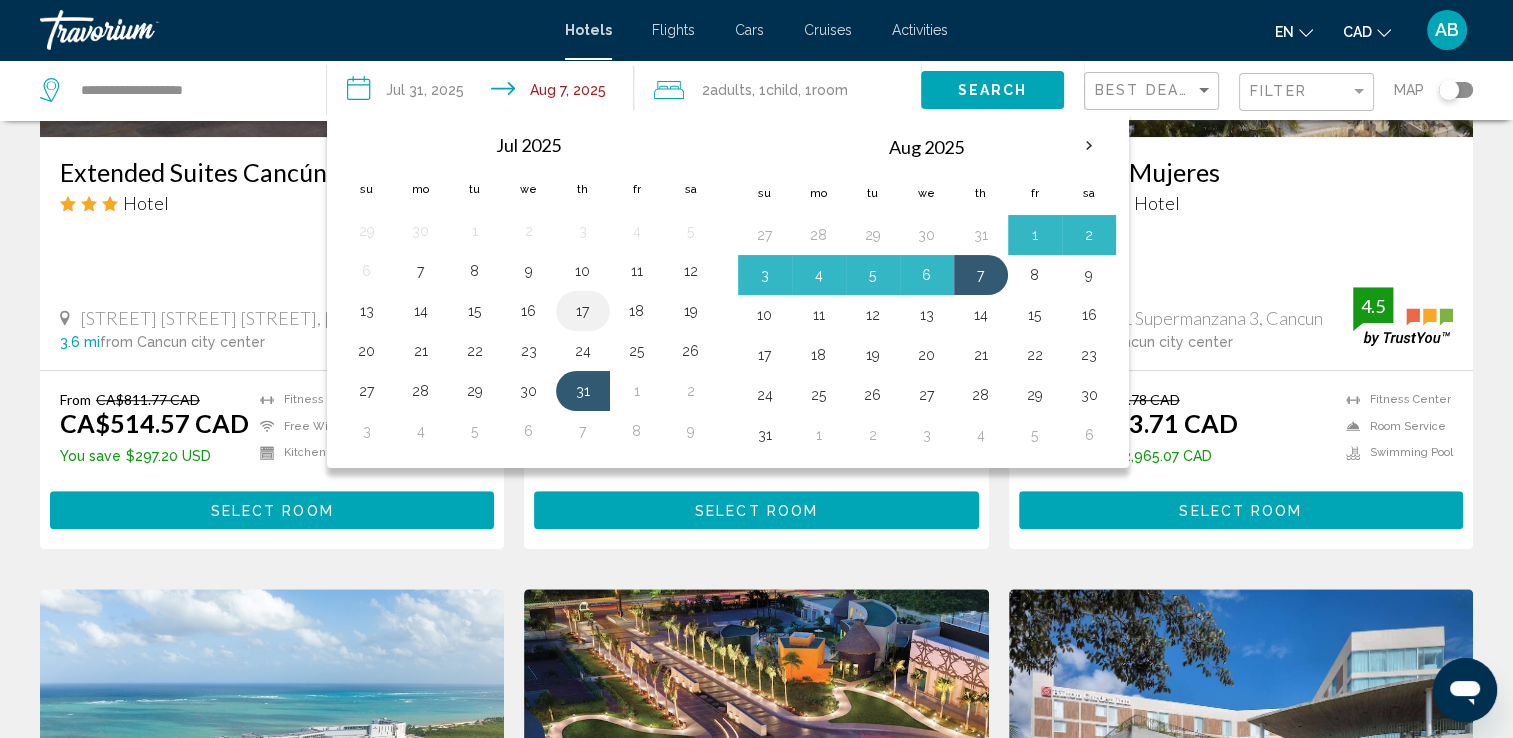 click on "17" at bounding box center (583, 311) 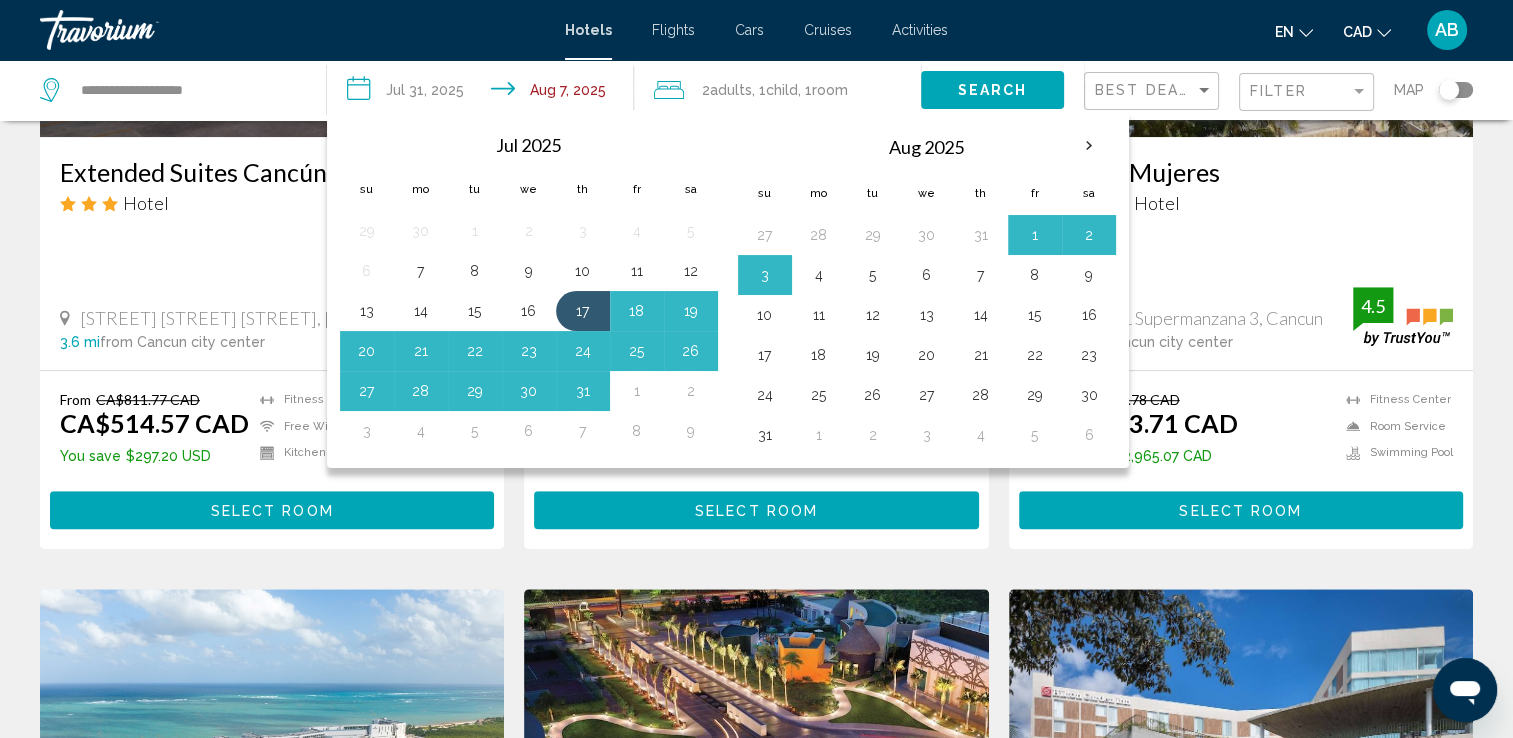 scroll, scrollTop: 500, scrollLeft: 0, axis: vertical 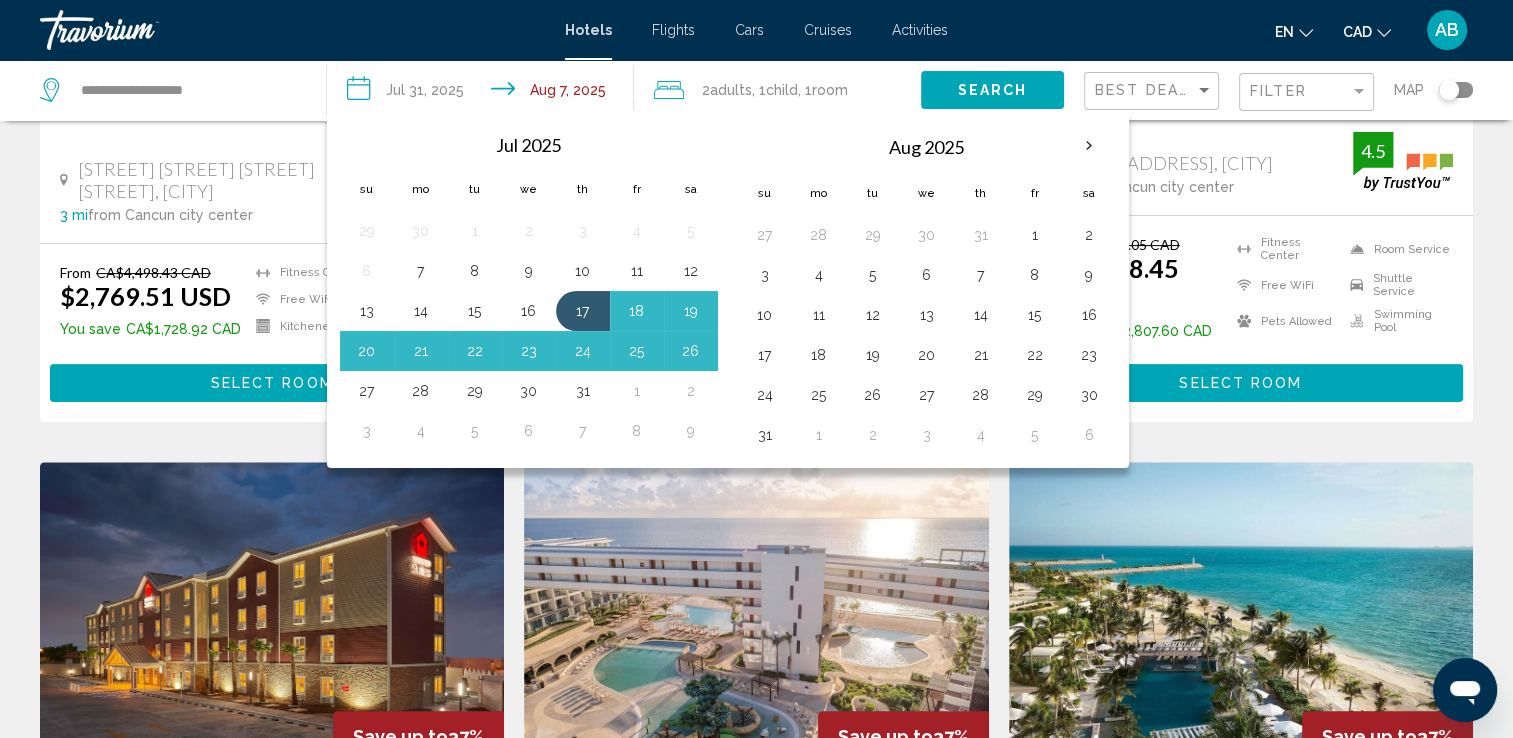 click on "Jul  2025" at bounding box center [529, 145] 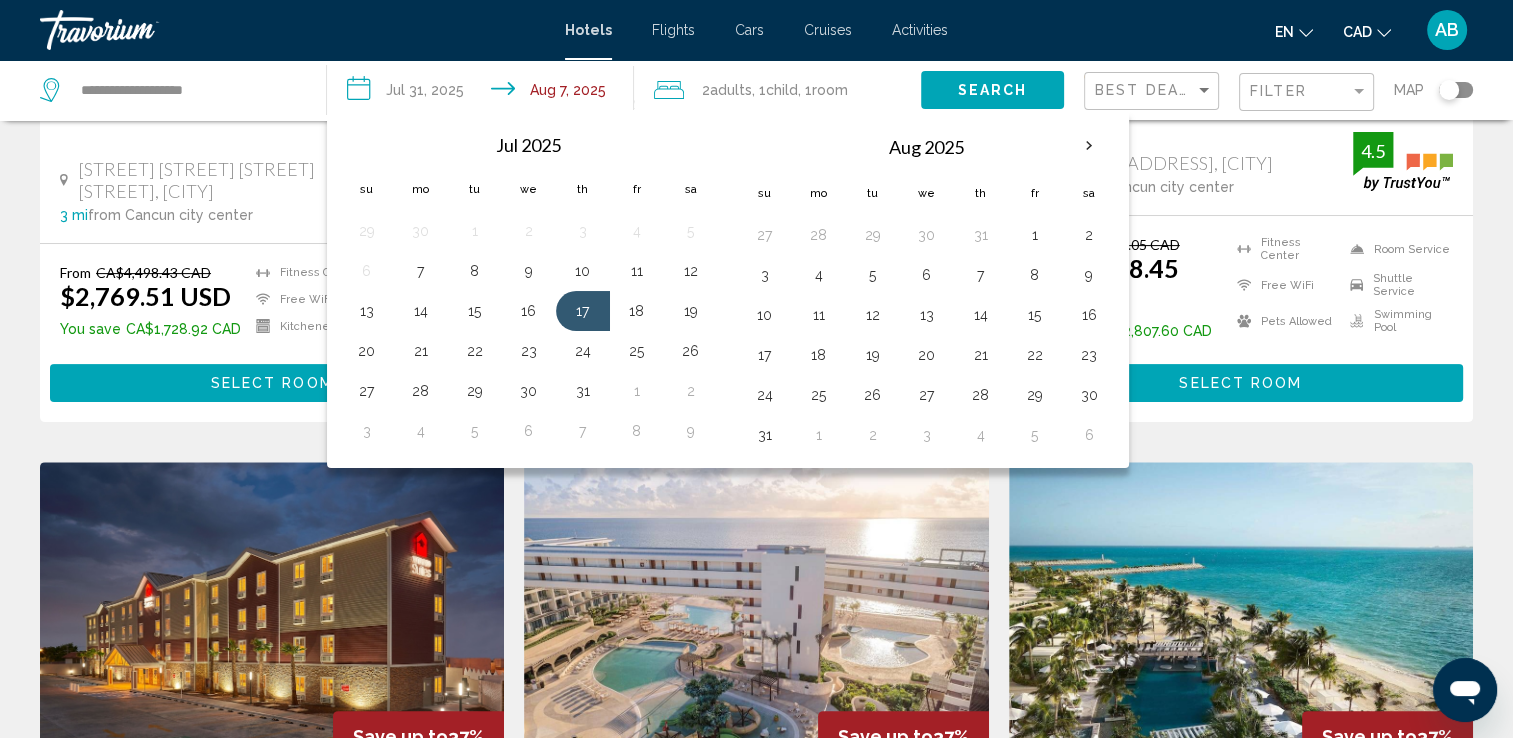 click on "17" at bounding box center [583, 311] 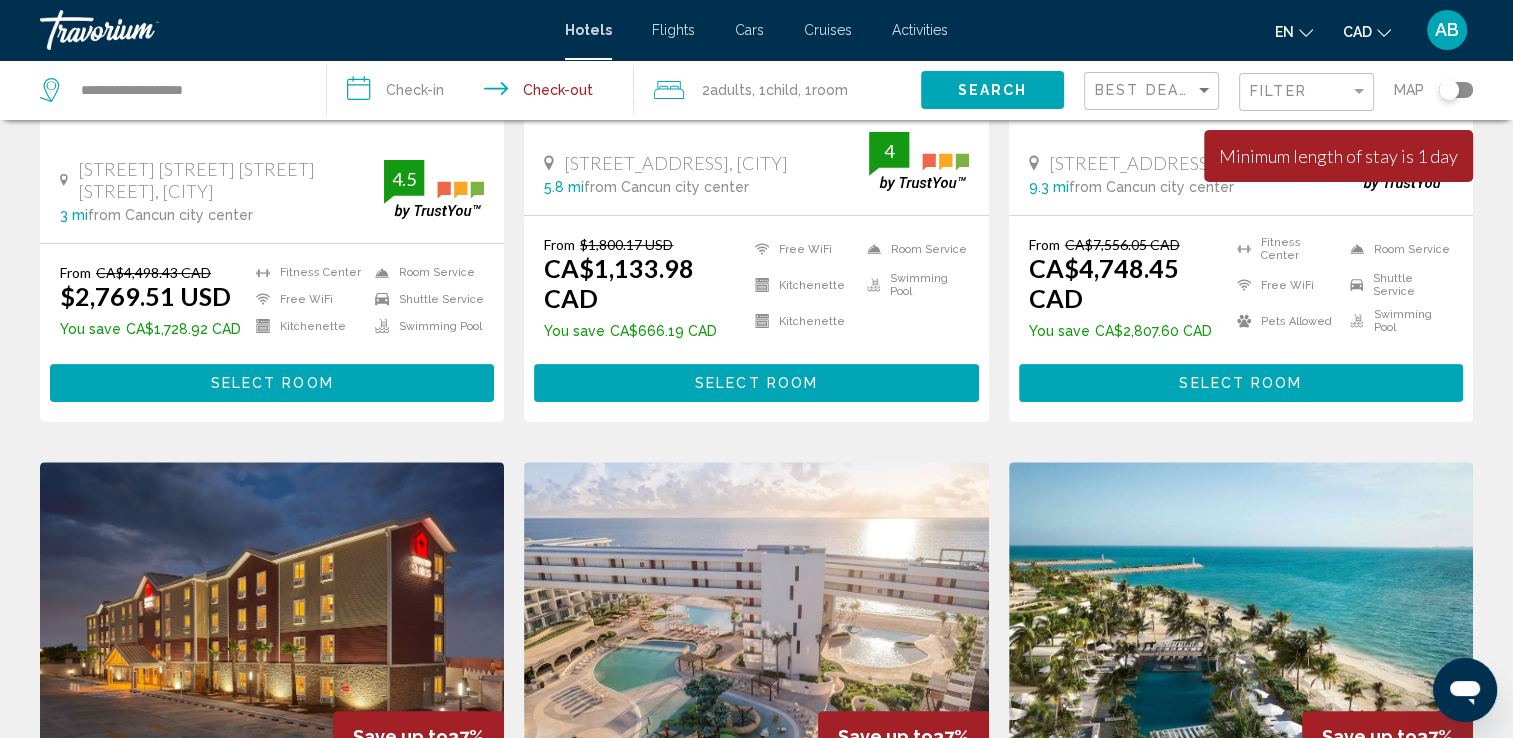click on "**********" at bounding box center (484, 93) 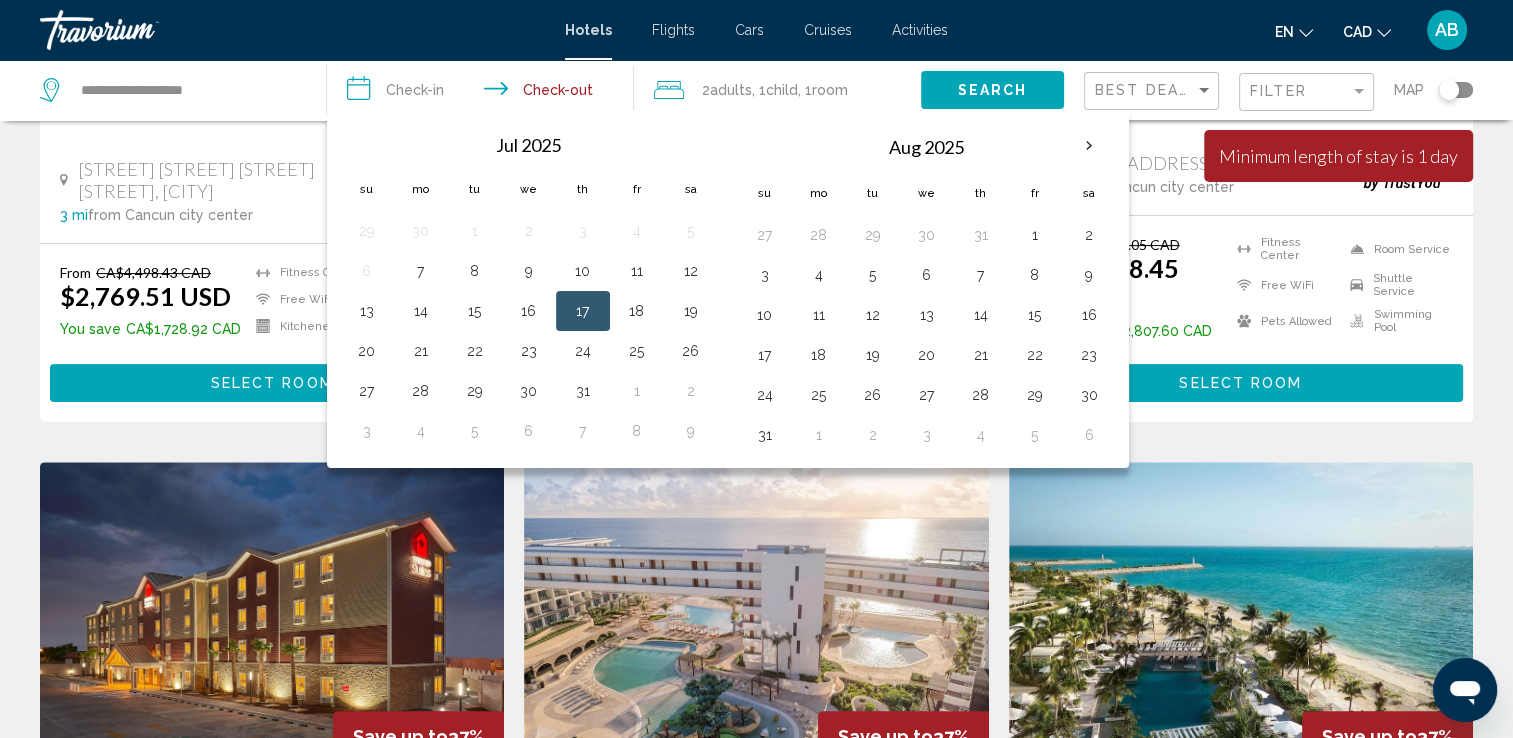 click on "17" at bounding box center [583, 311] 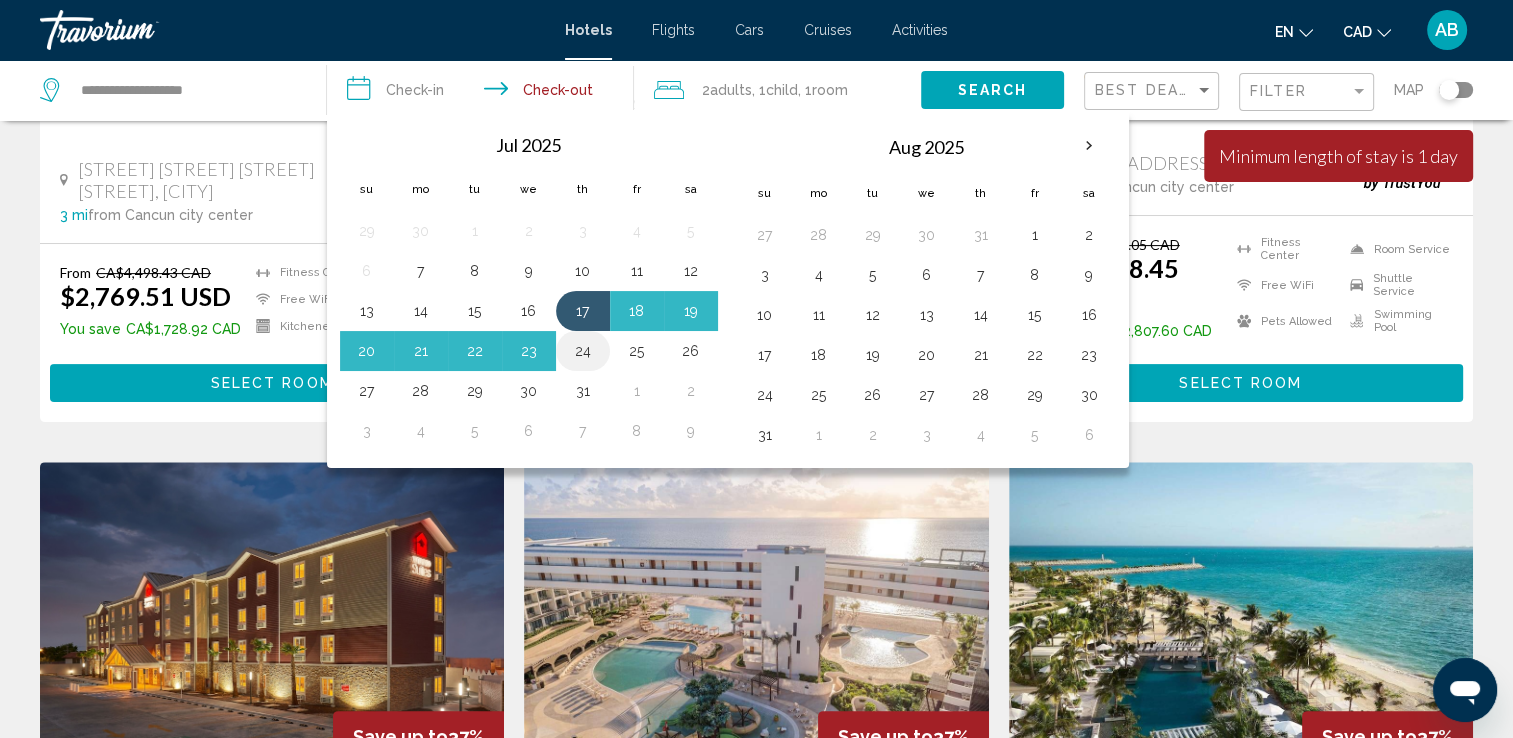 click on "24" at bounding box center [583, 351] 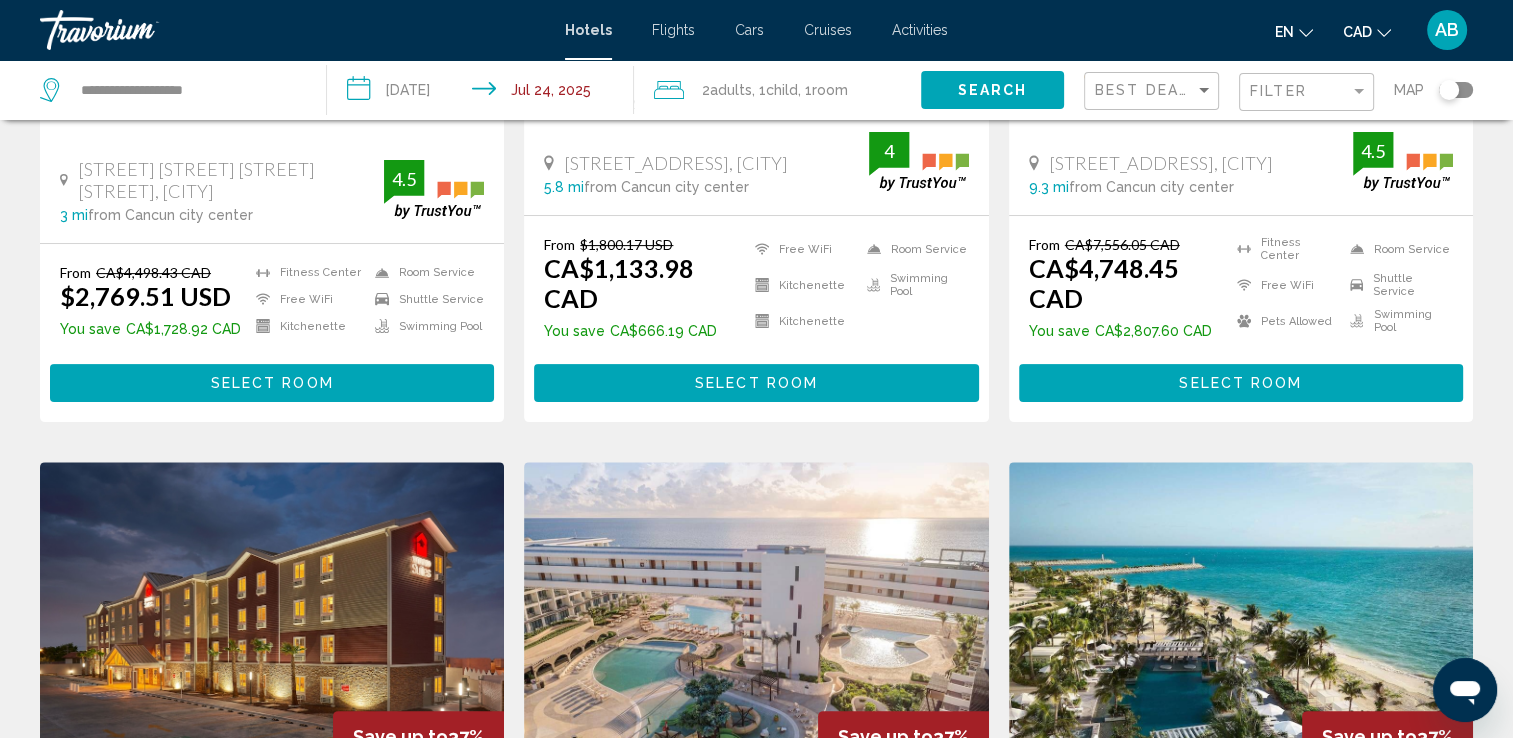 click on "2  Adult Adults , 1  Child Children , 1  Room rooms" at bounding box center [787, 90] 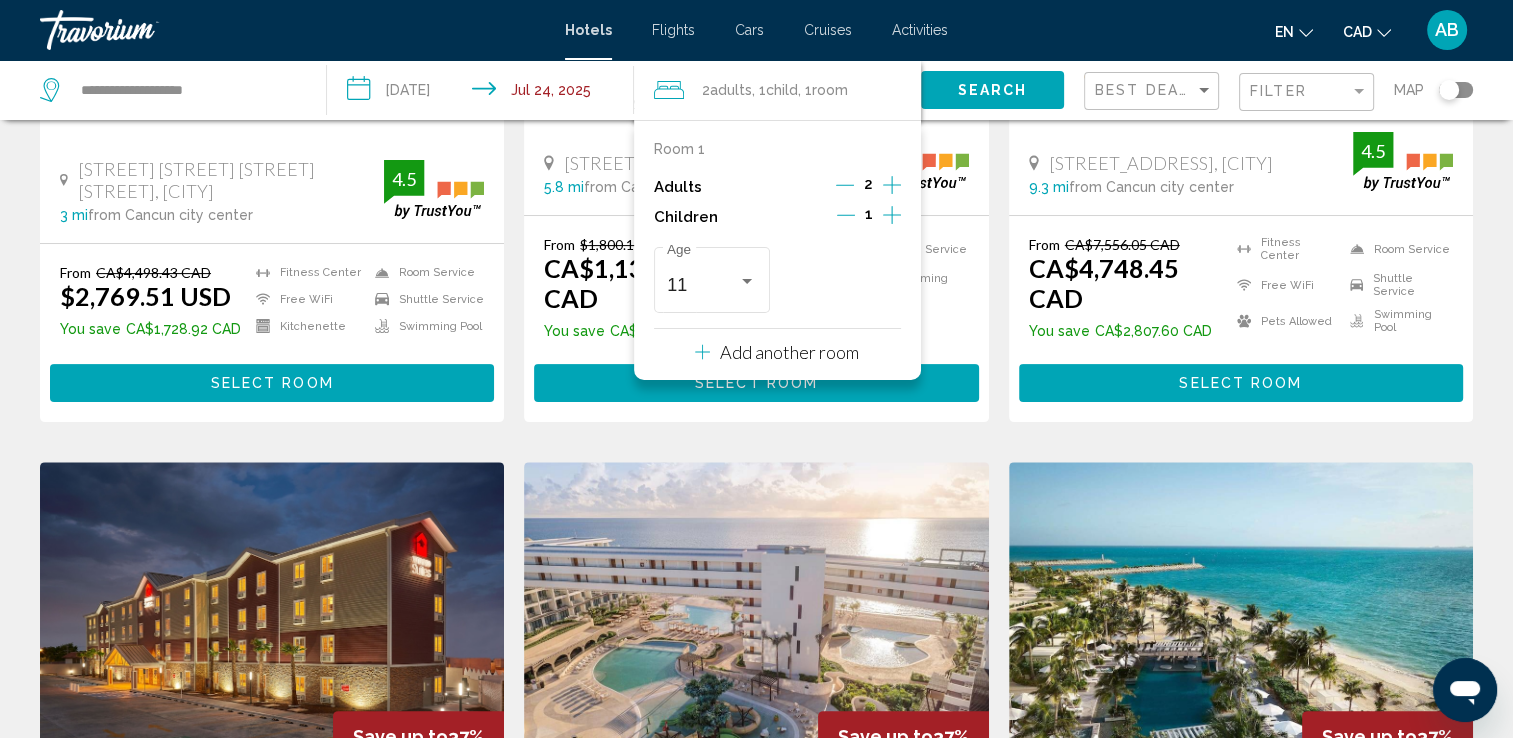 click on "Search" at bounding box center (992, 91) 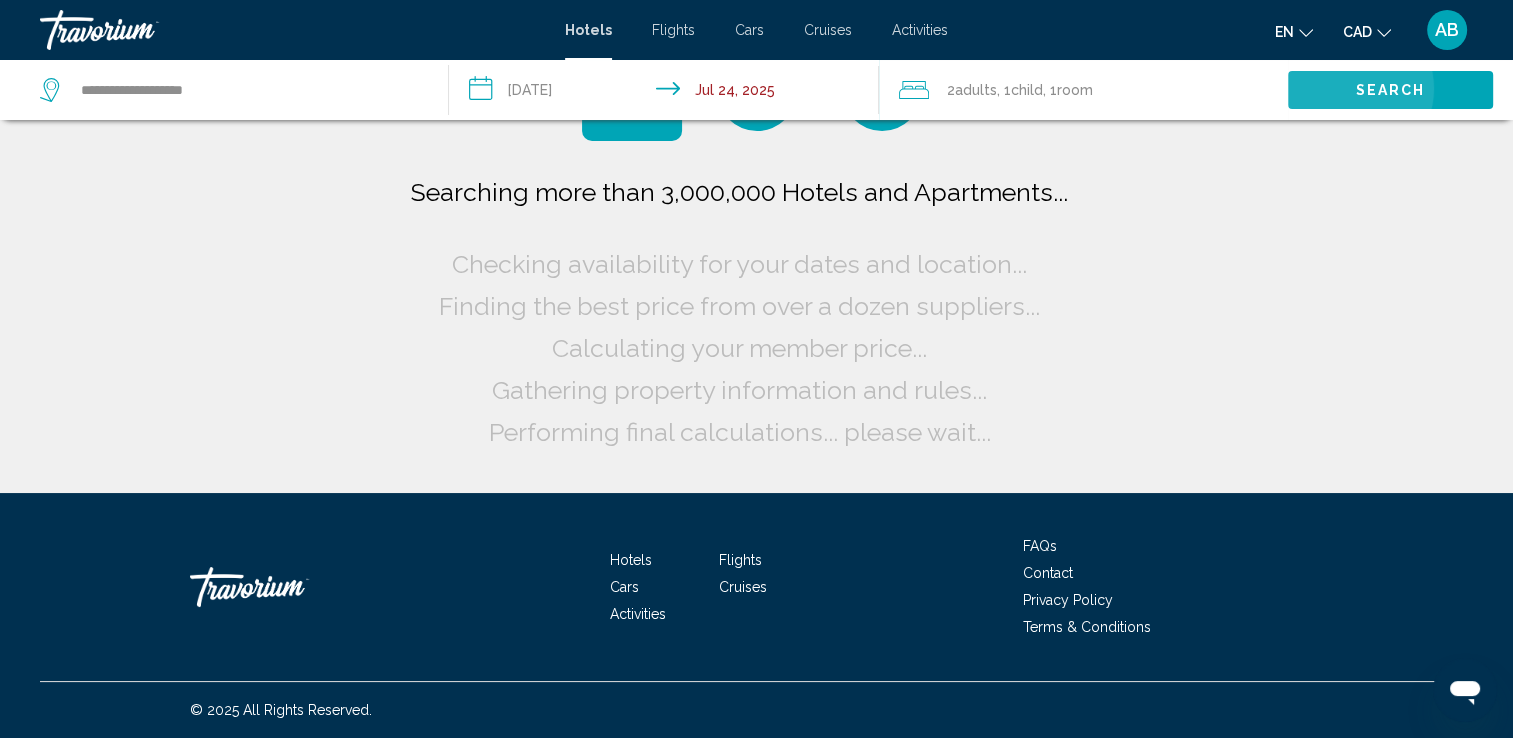 scroll, scrollTop: 0, scrollLeft: 0, axis: both 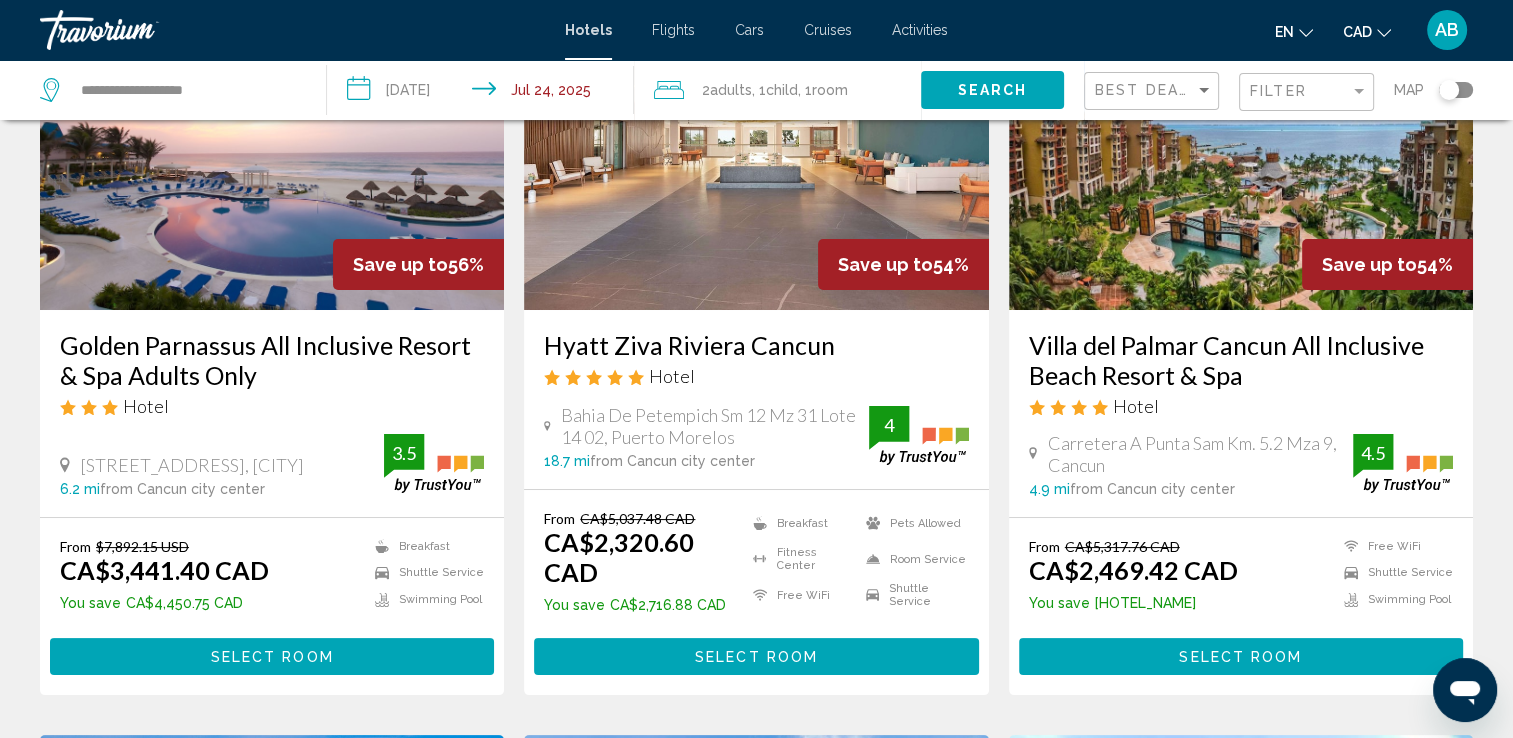 click on "**********" at bounding box center (484, 93) 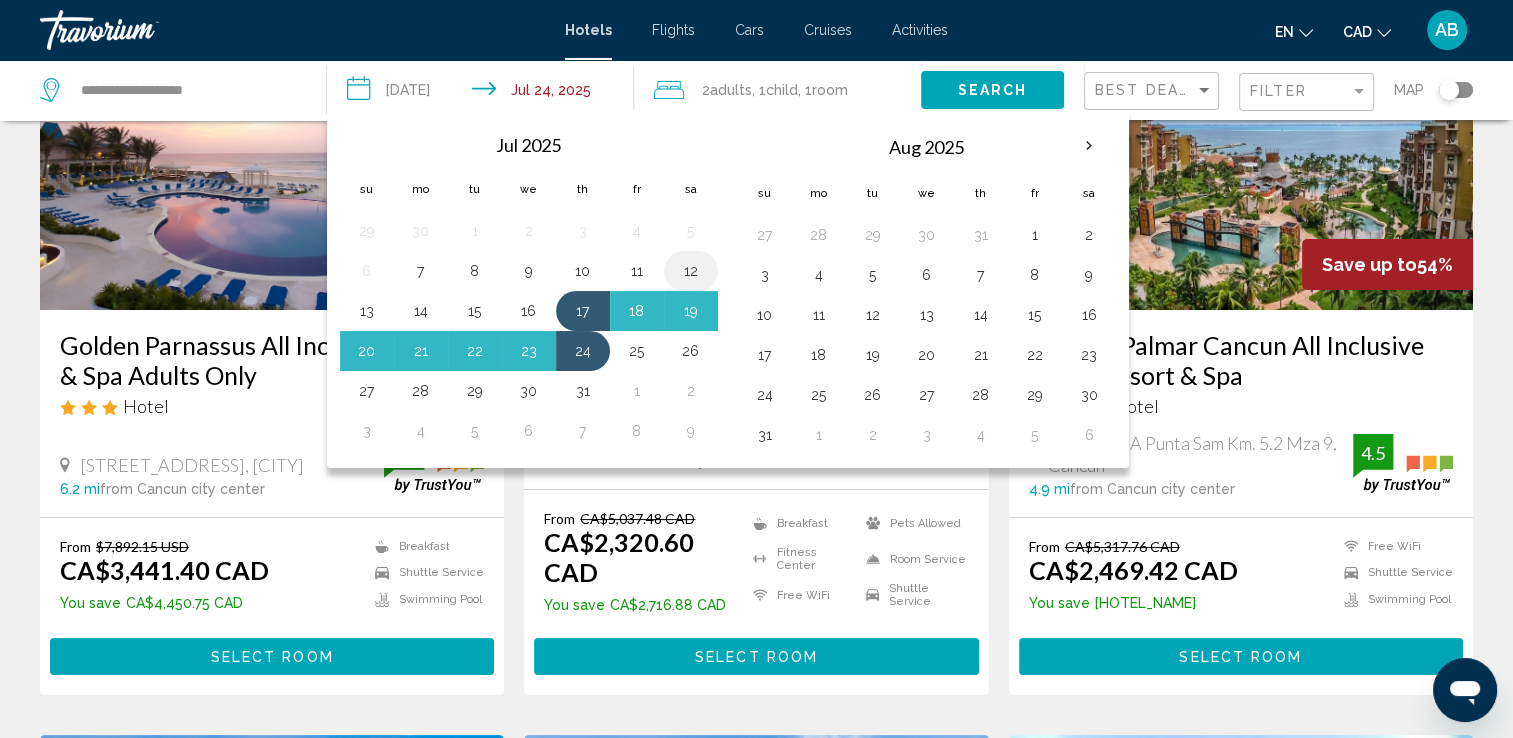 click on "12" at bounding box center [691, 271] 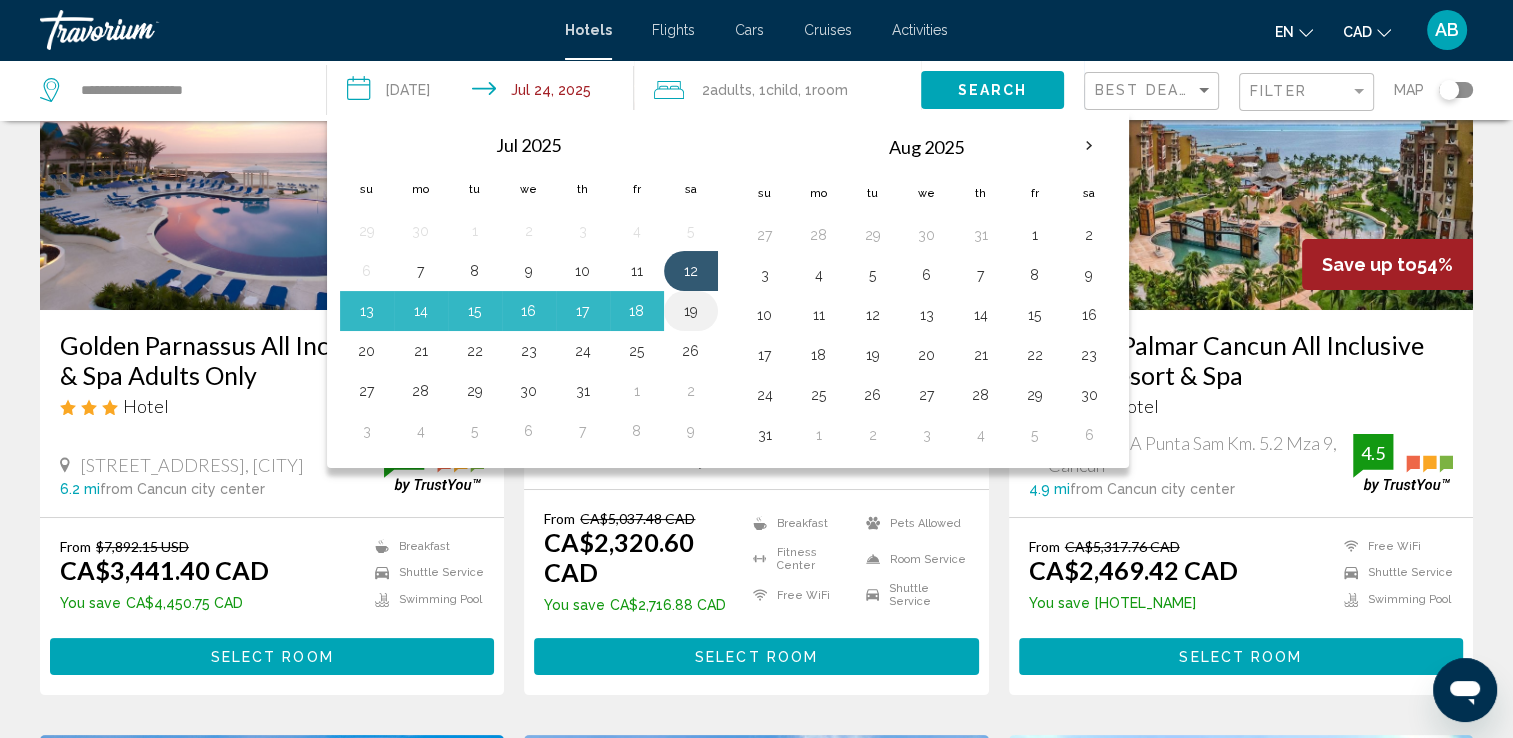 click on "19" at bounding box center [691, 311] 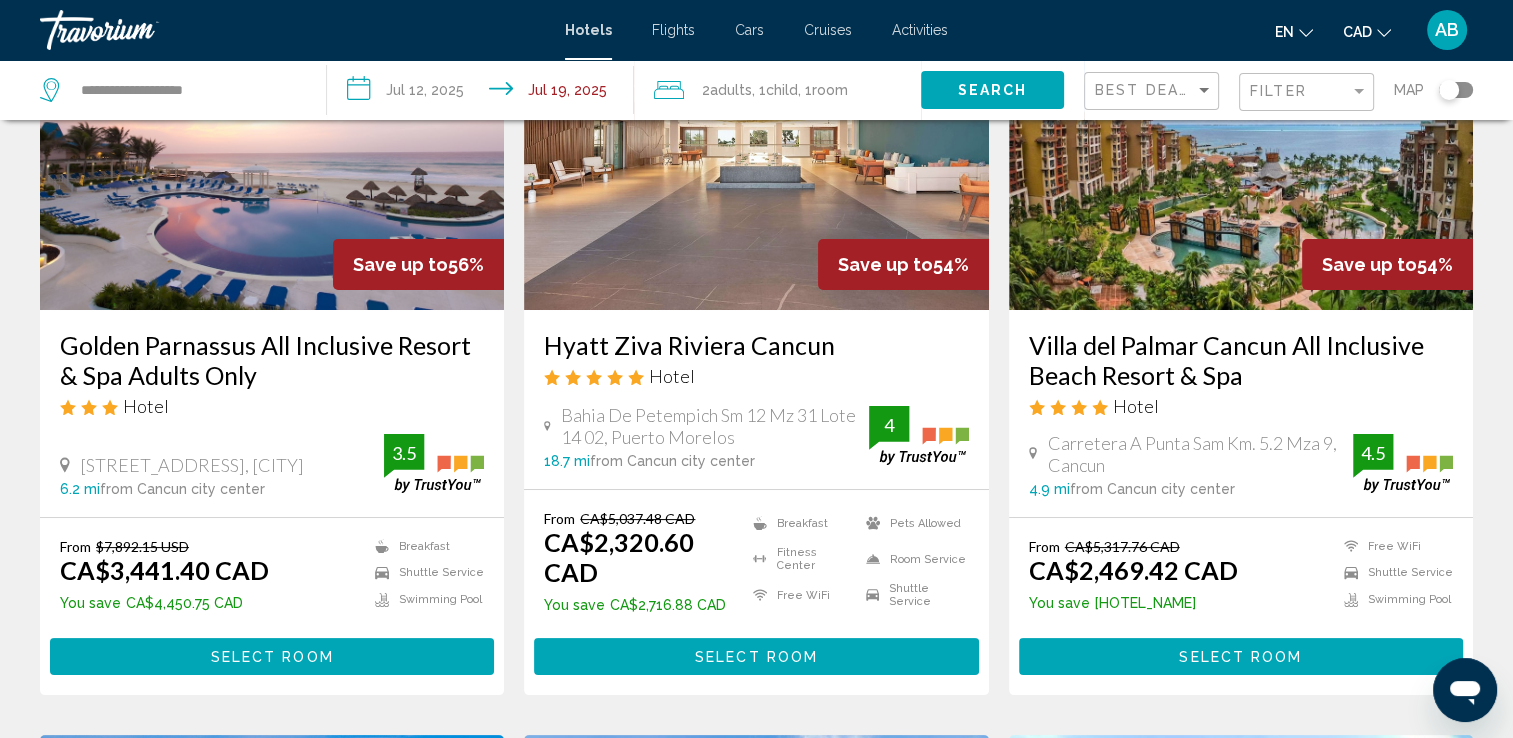 click on "Search" at bounding box center [992, 89] 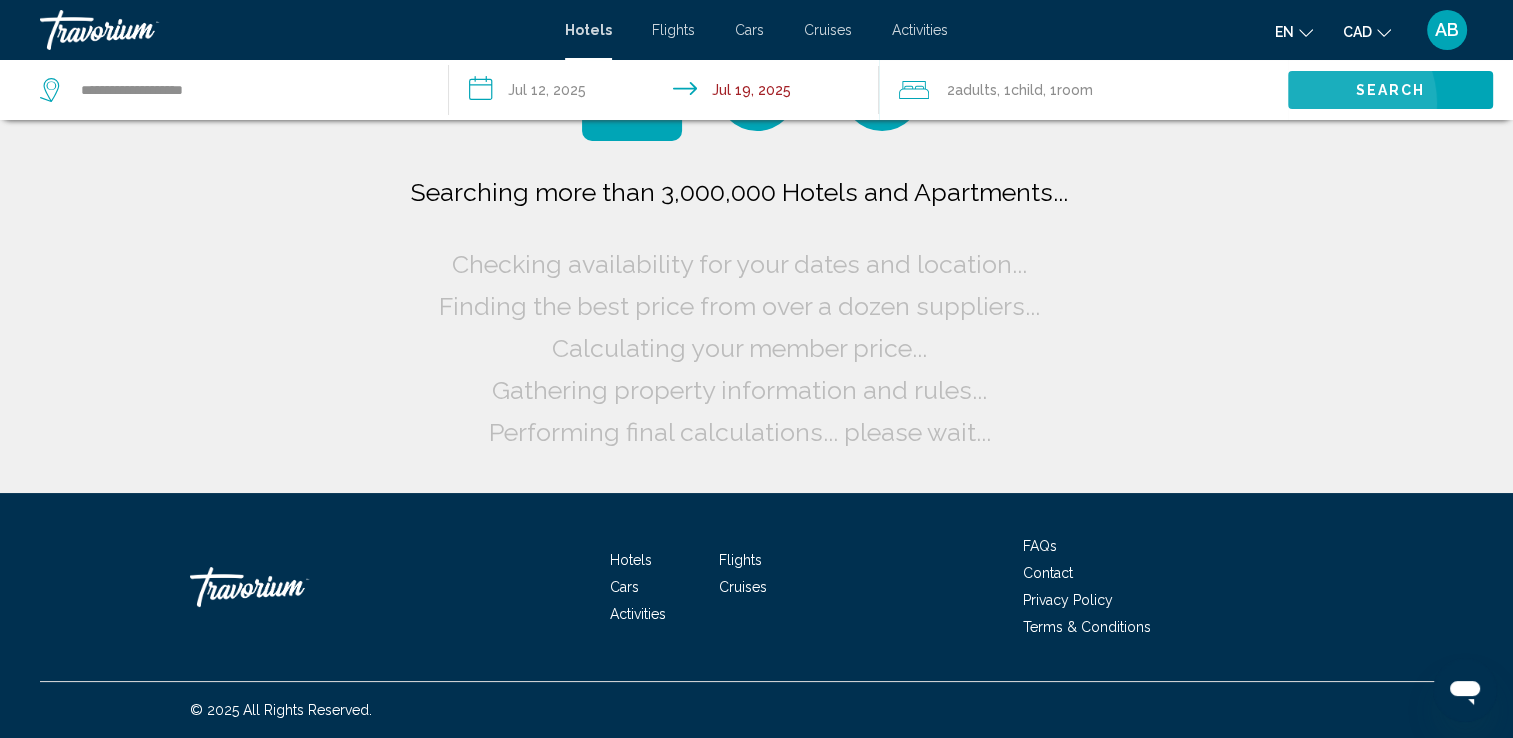 scroll, scrollTop: 0, scrollLeft: 0, axis: both 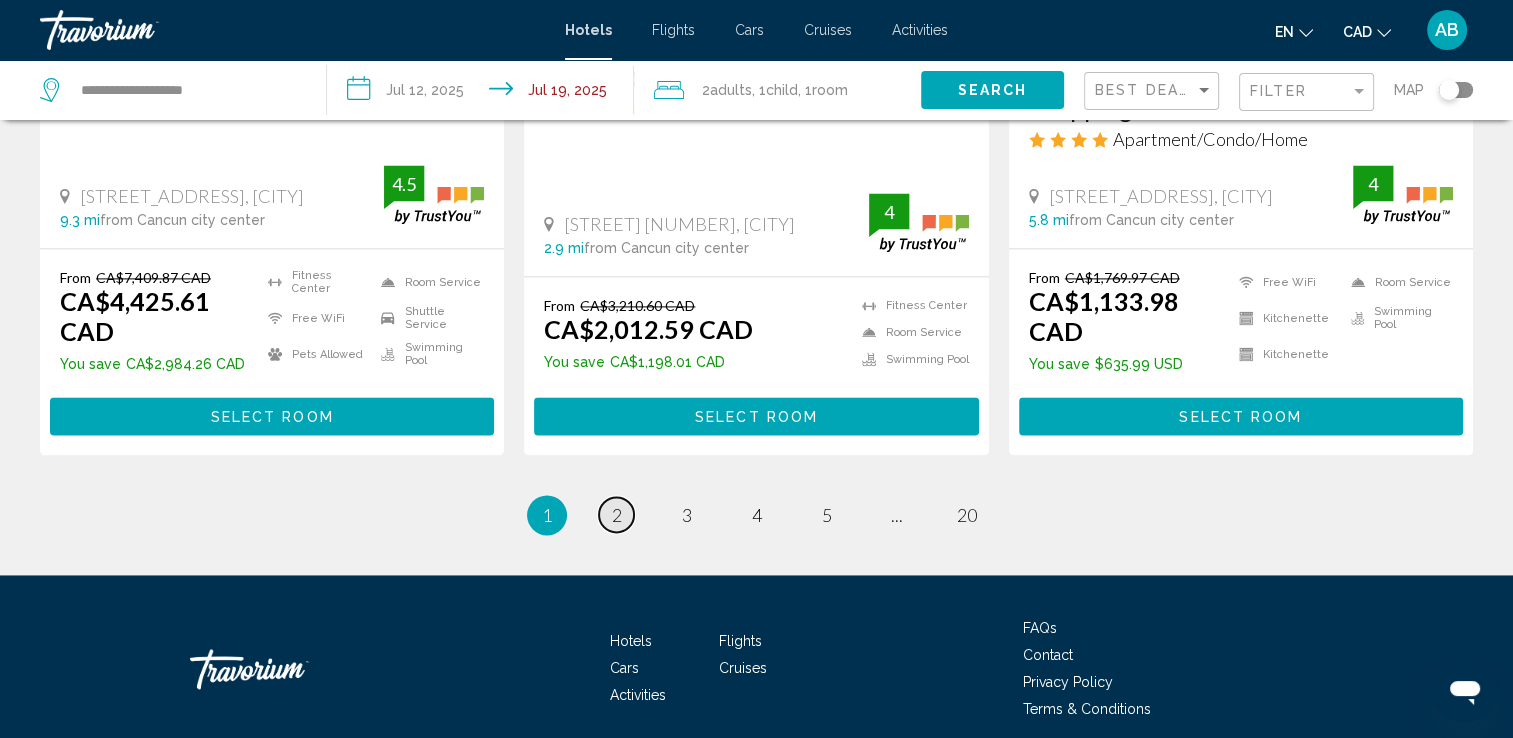 click on "page  2" at bounding box center [616, 514] 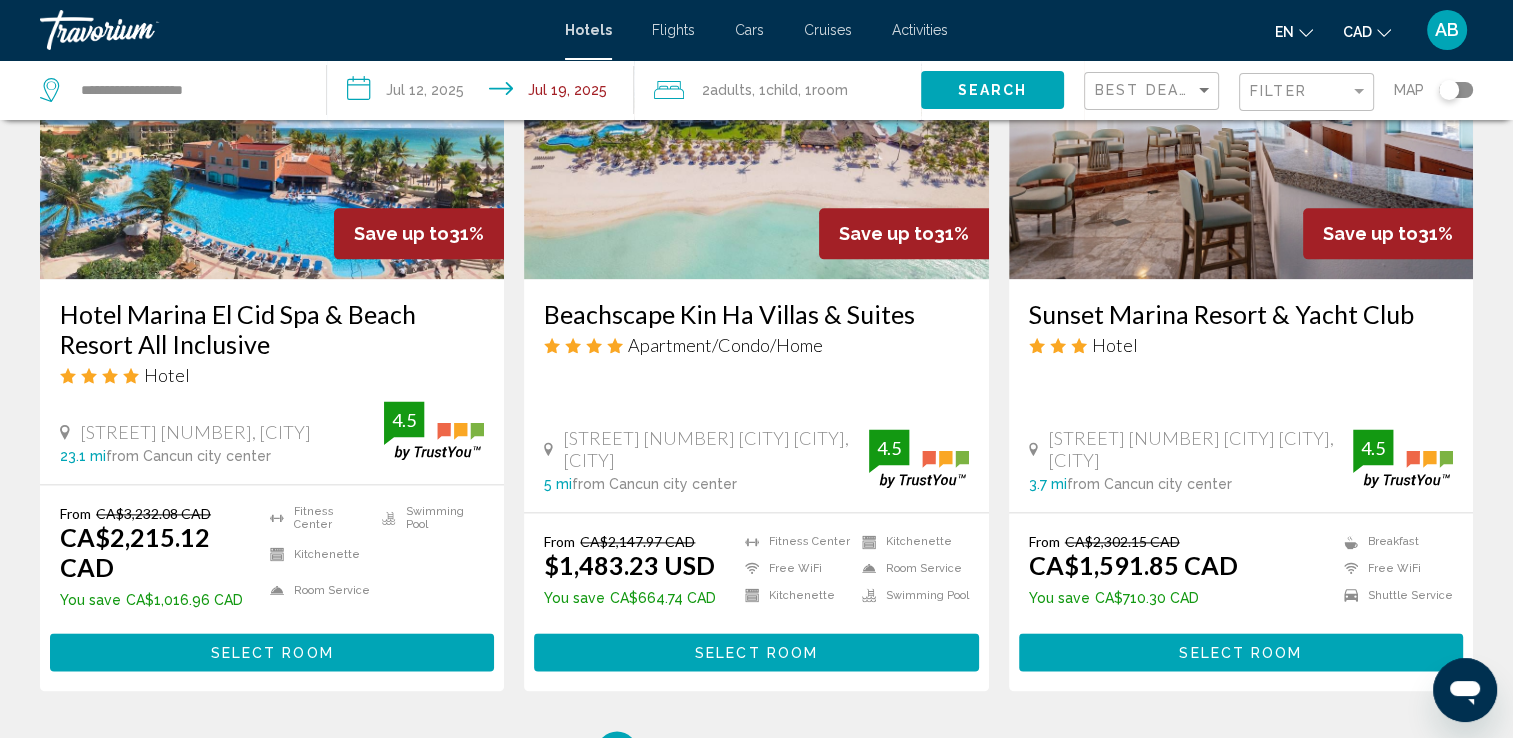 scroll, scrollTop: 2600, scrollLeft: 0, axis: vertical 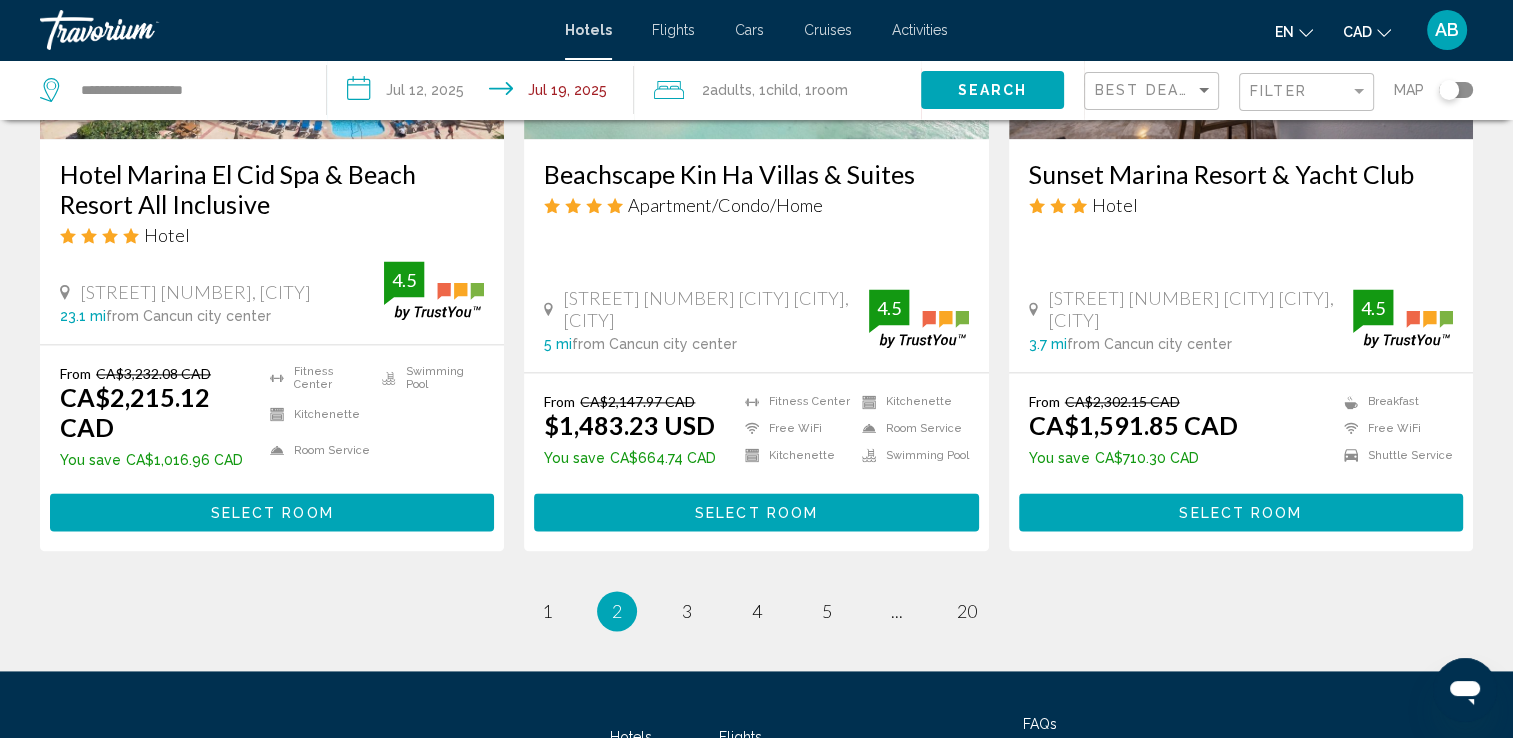 click on "2 / 20  page  1 You're on page  2 page  3 page  4 page  5 page  ... page  20" at bounding box center [756, 611] 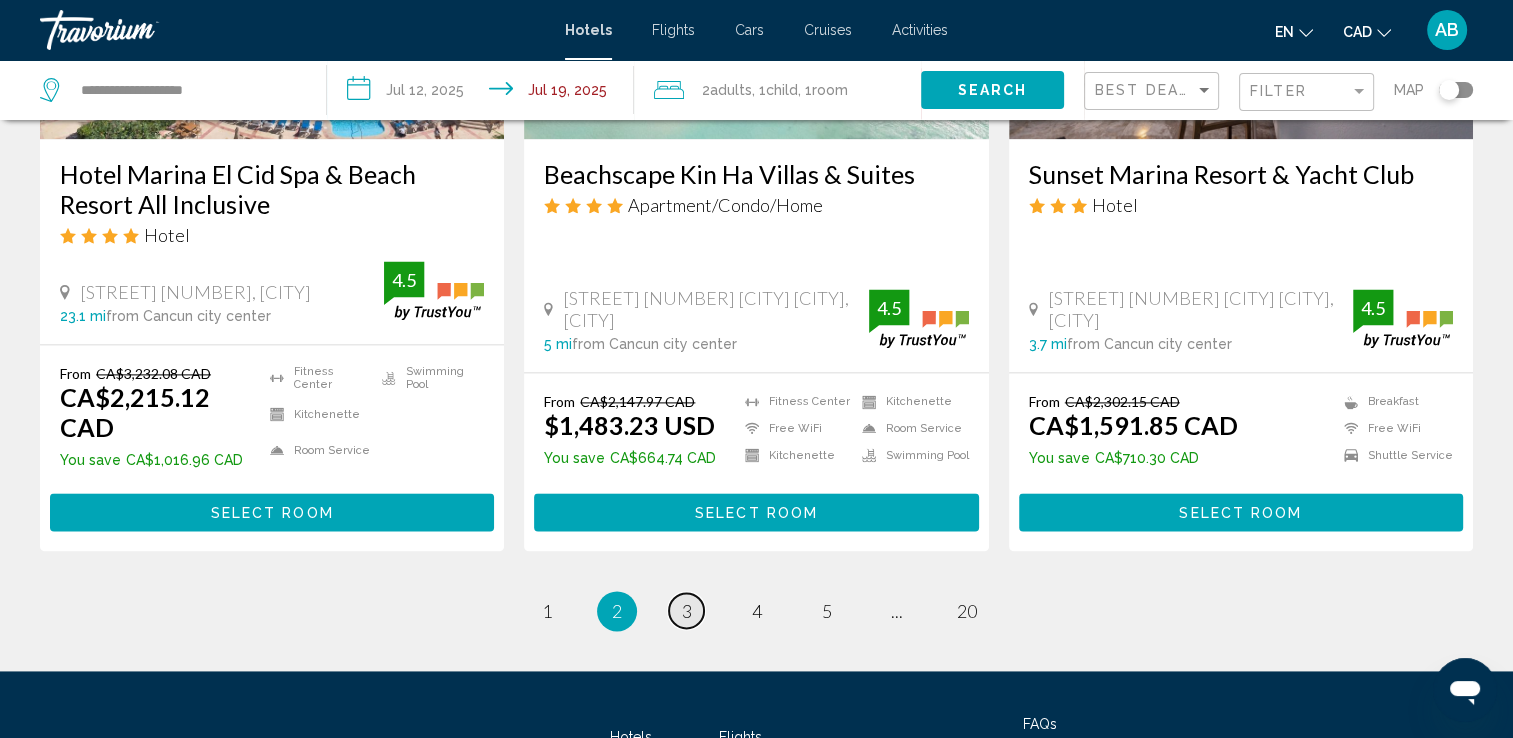 click on "3" at bounding box center (547, 611) 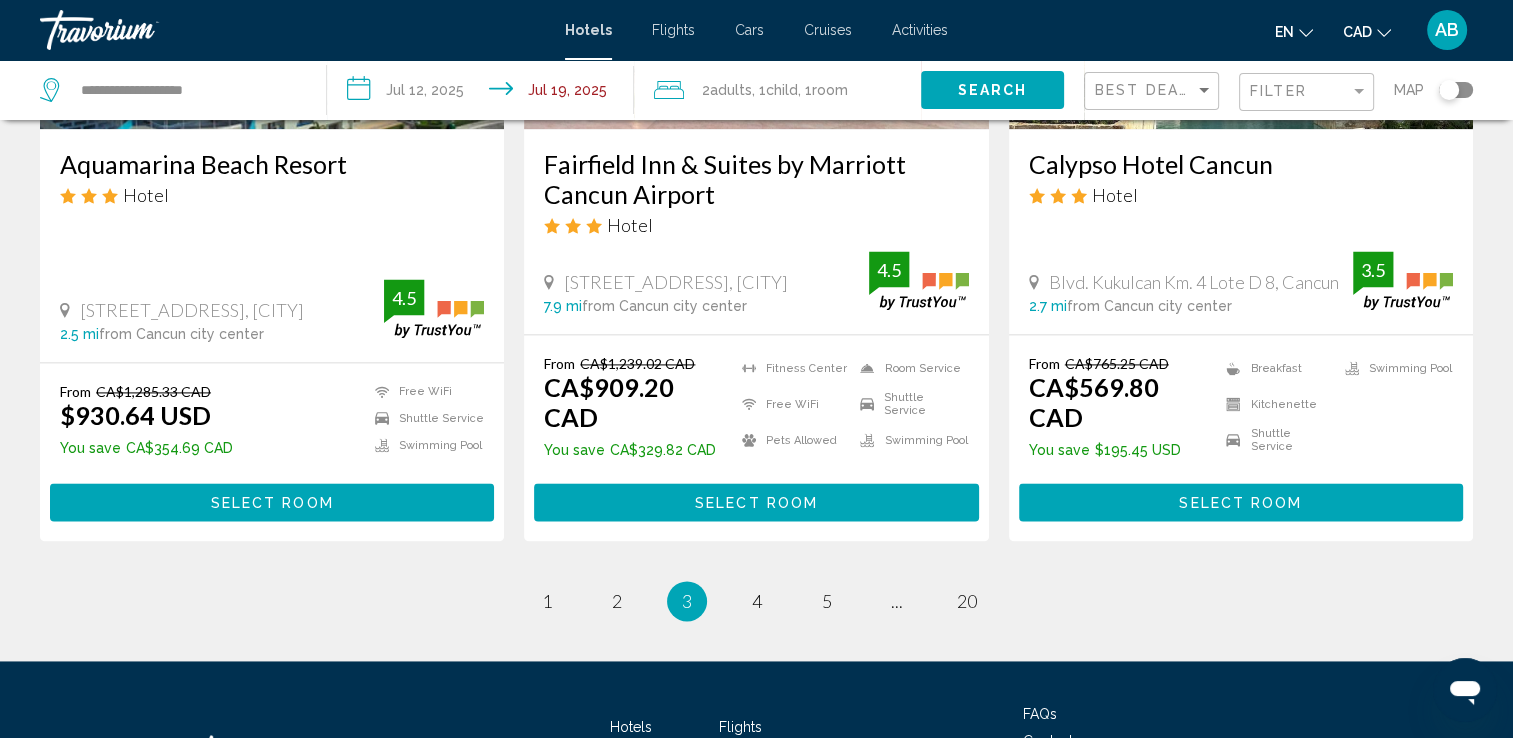 scroll, scrollTop: 2700, scrollLeft: 0, axis: vertical 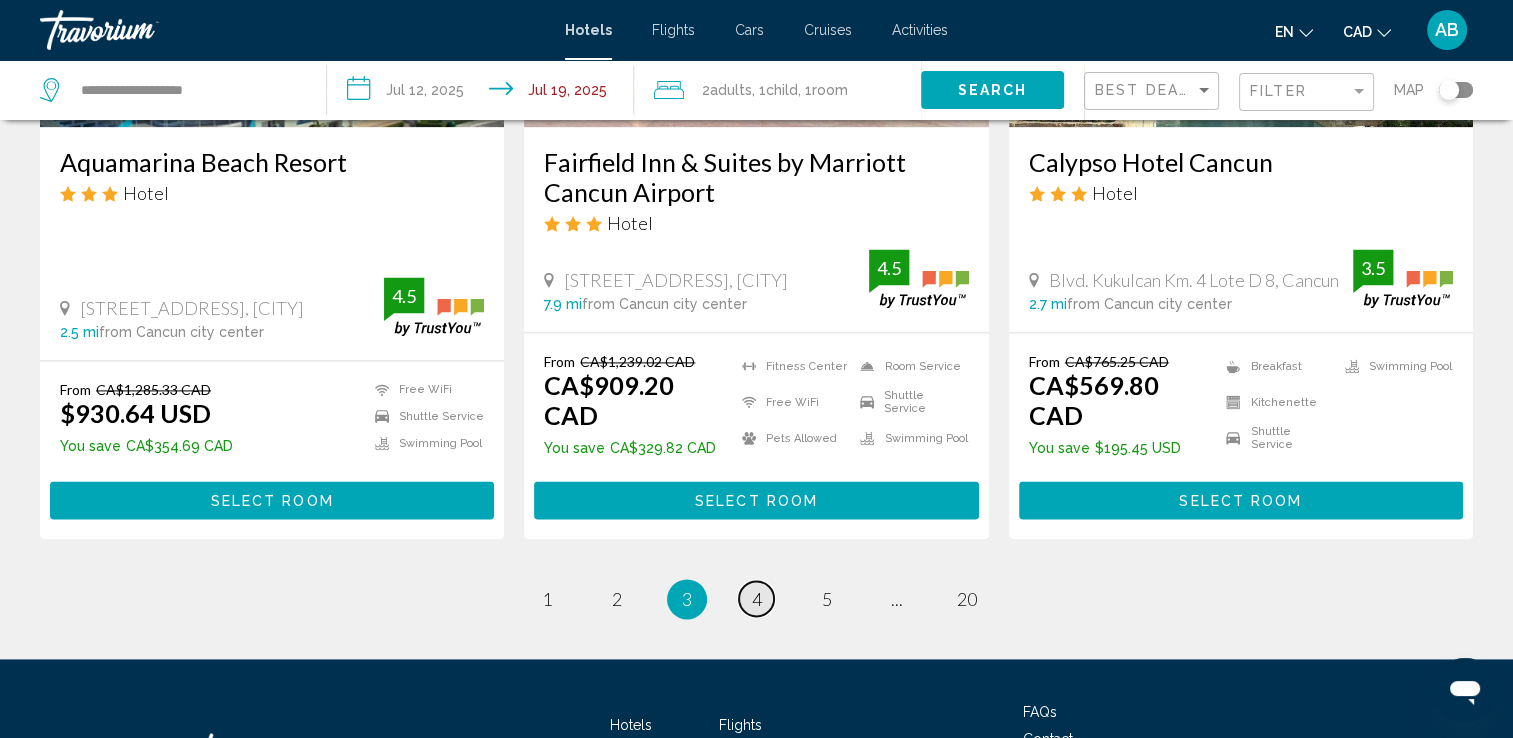 click on "page  4" at bounding box center (546, 598) 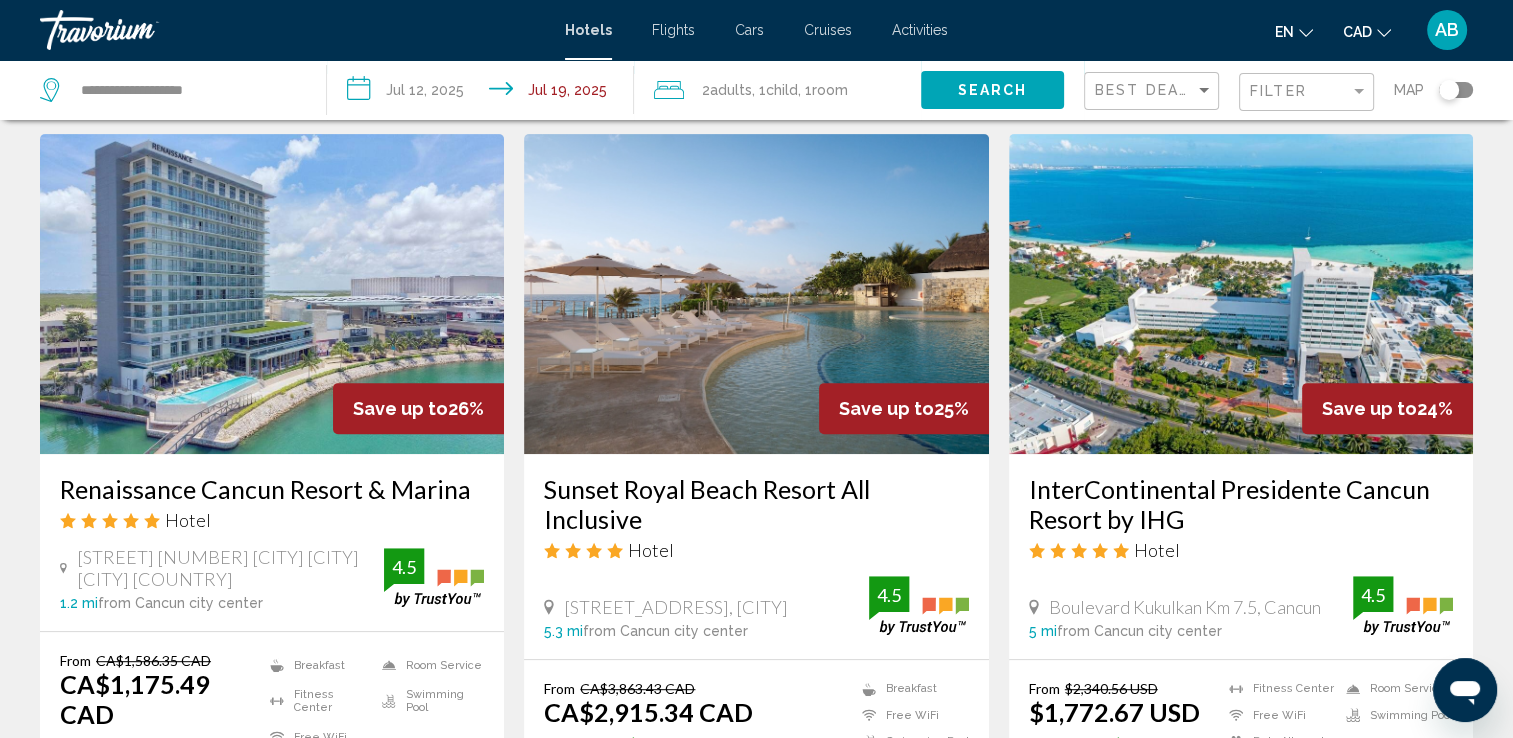 scroll, scrollTop: 900, scrollLeft: 0, axis: vertical 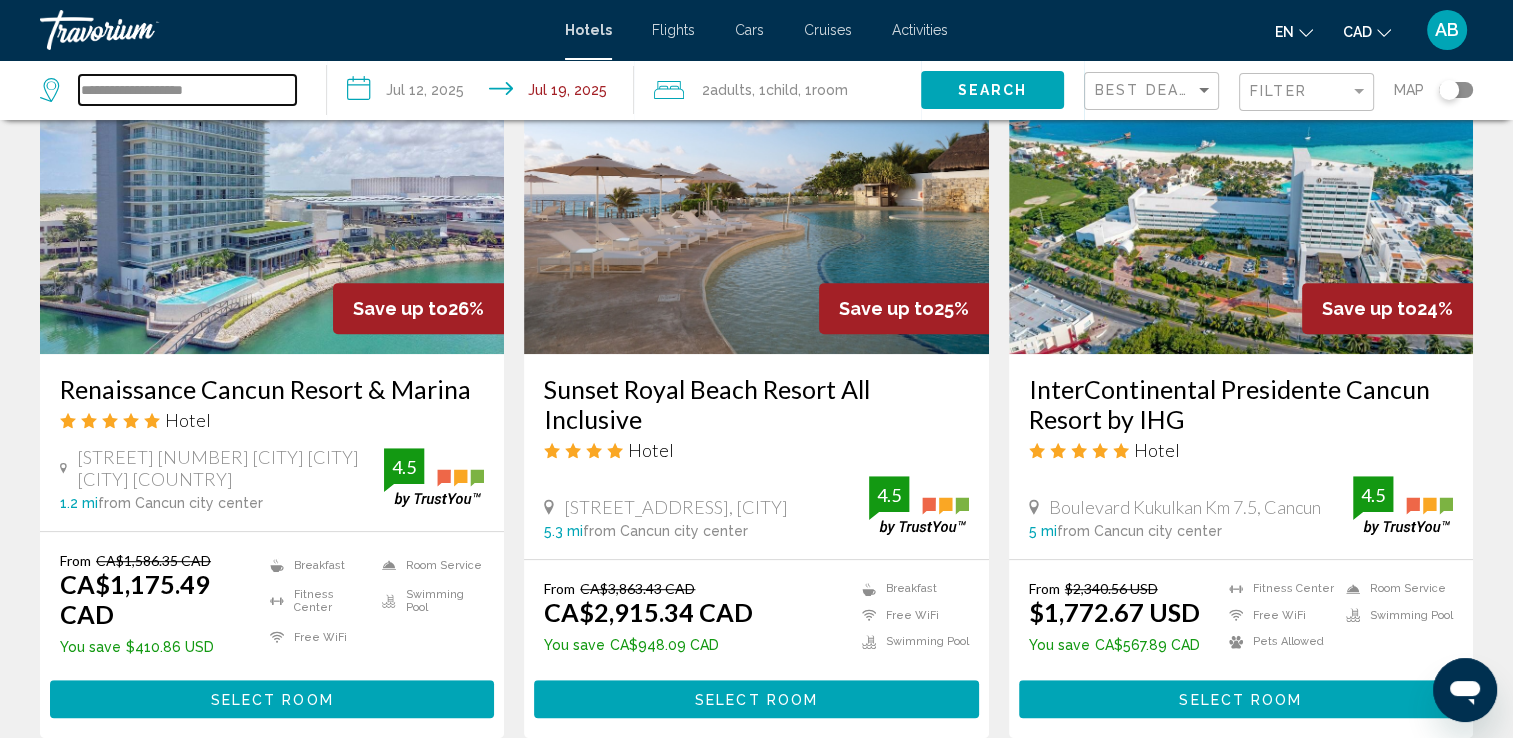 click on "**********" at bounding box center (187, 90) 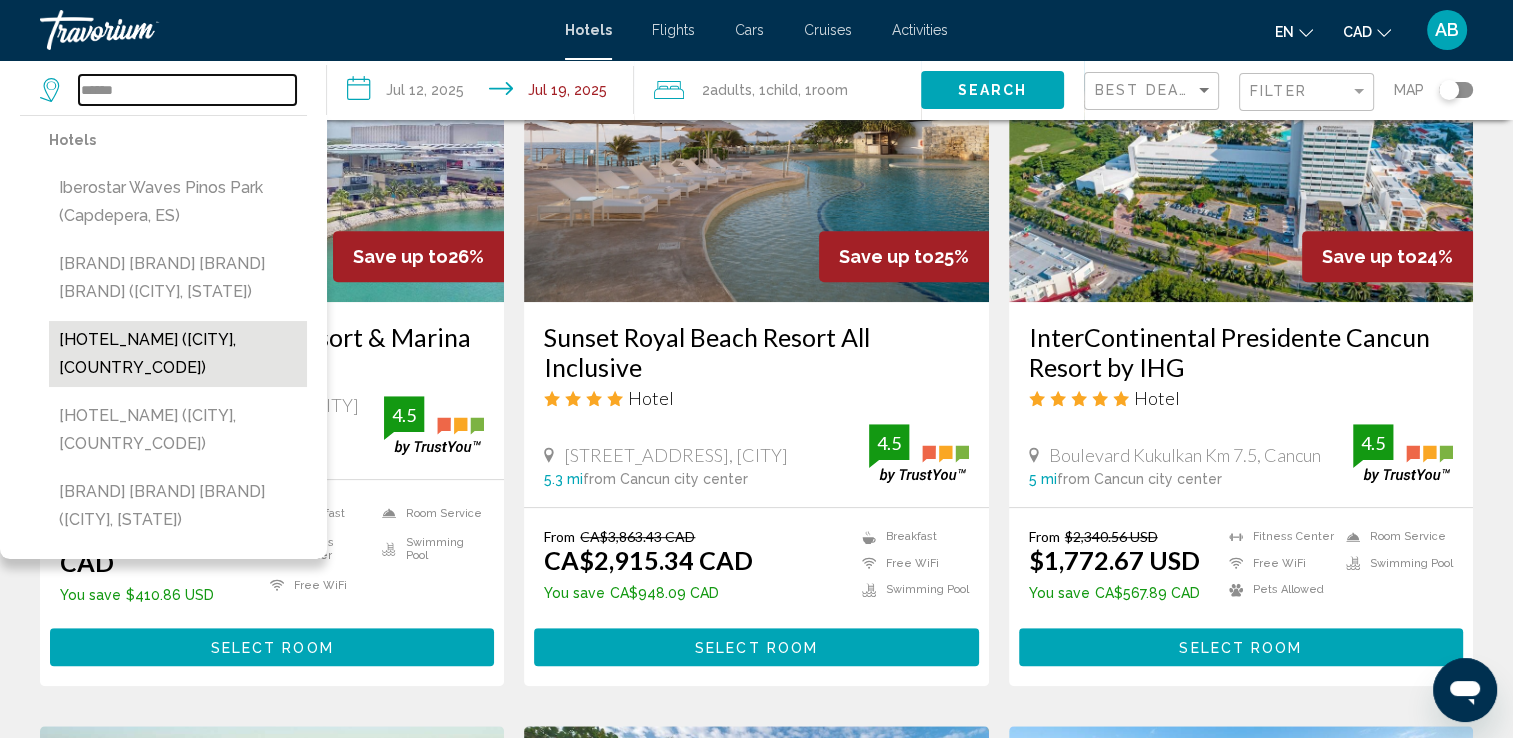 scroll, scrollTop: 1000, scrollLeft: 0, axis: vertical 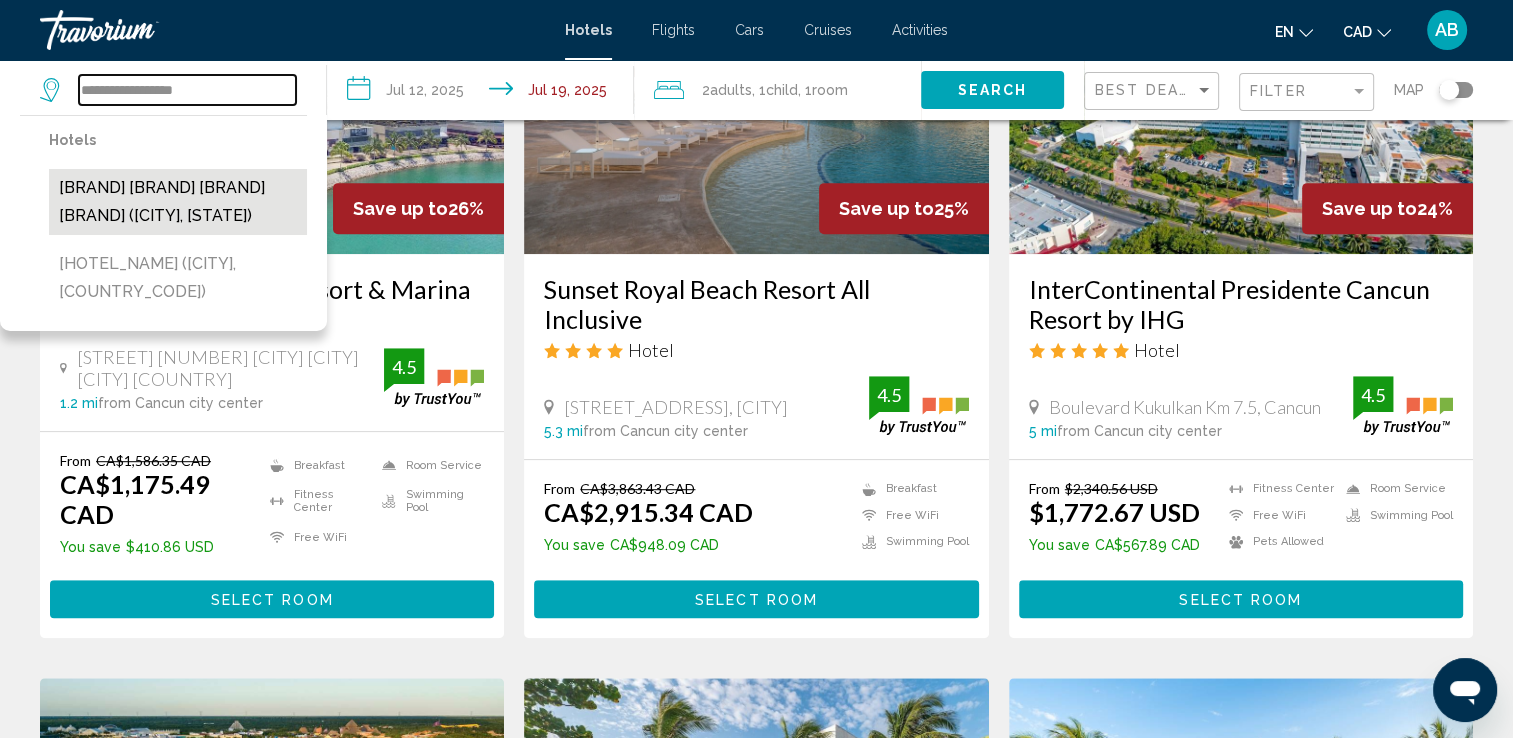 type on "**********" 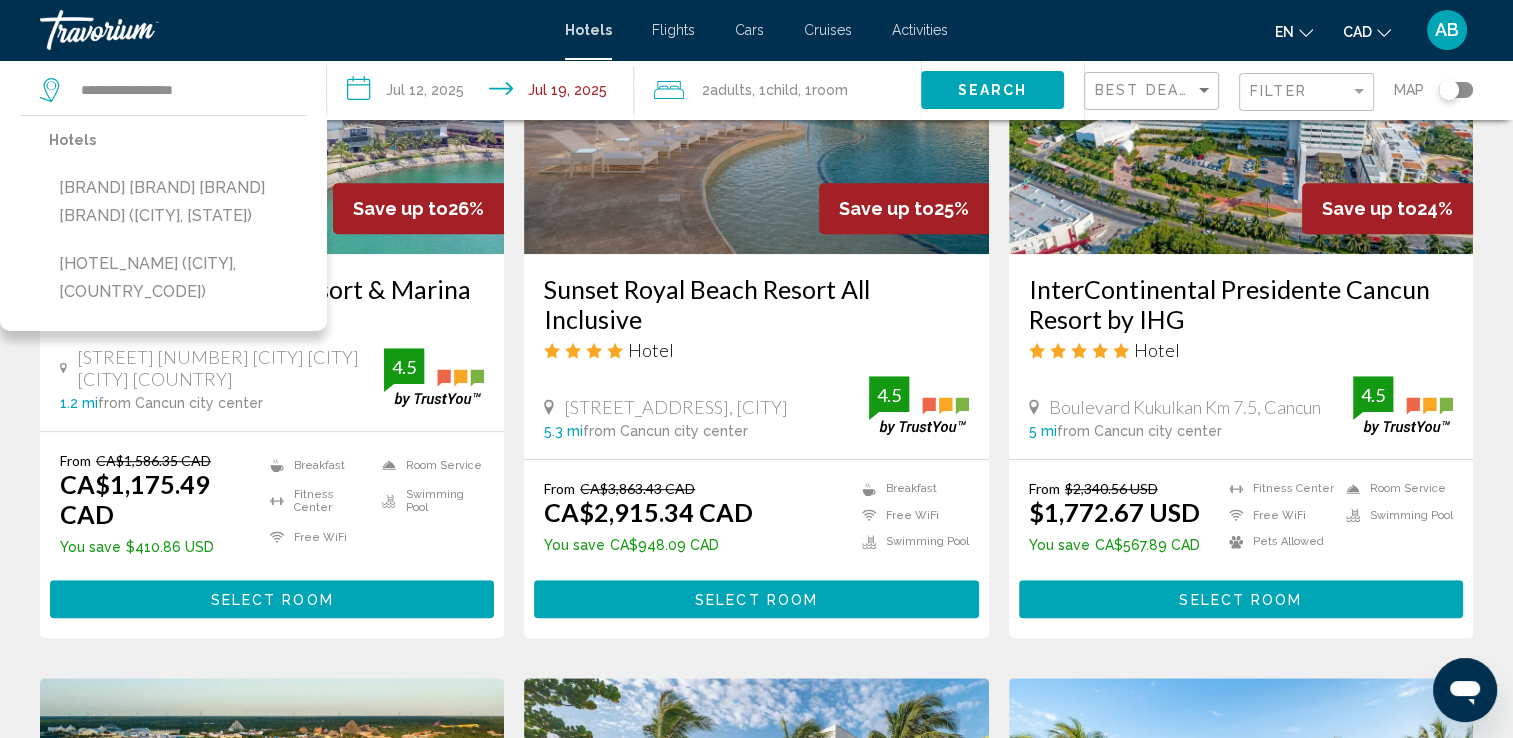click on "[BRAND] [BRAND] [BRAND] [BRAND] ([CITY], [STATE])" at bounding box center (178, 202) 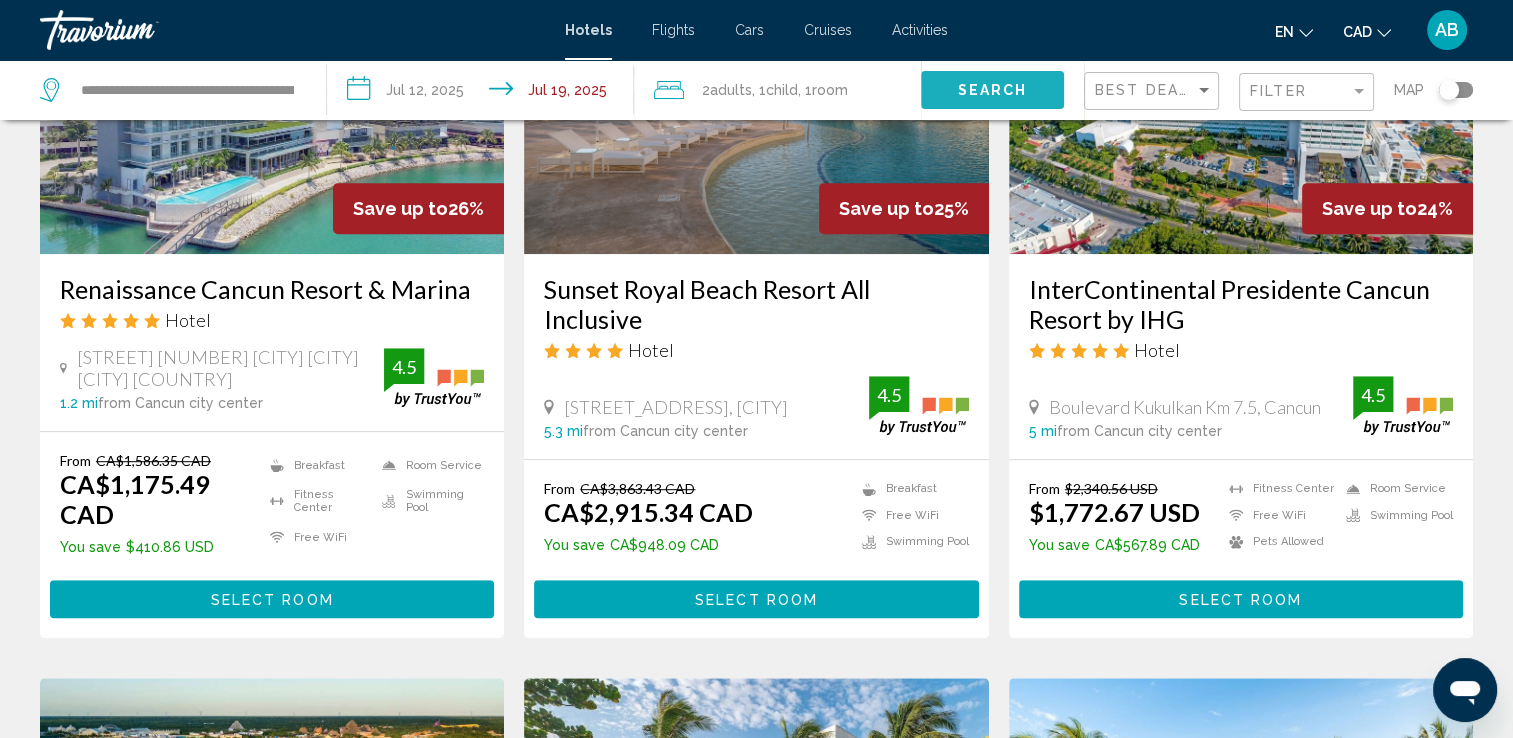 click on "Search" at bounding box center (992, 89) 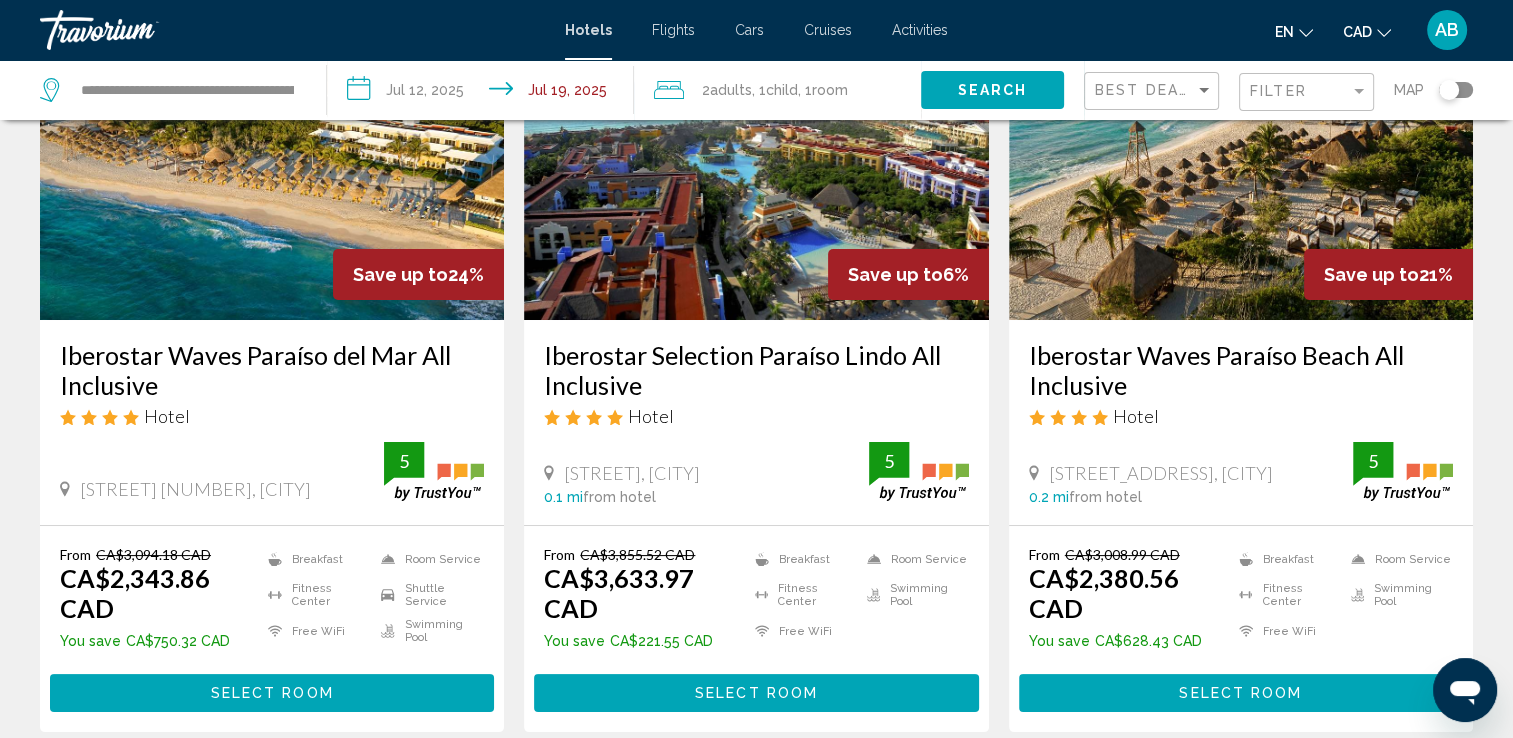 scroll, scrollTop: 200, scrollLeft: 0, axis: vertical 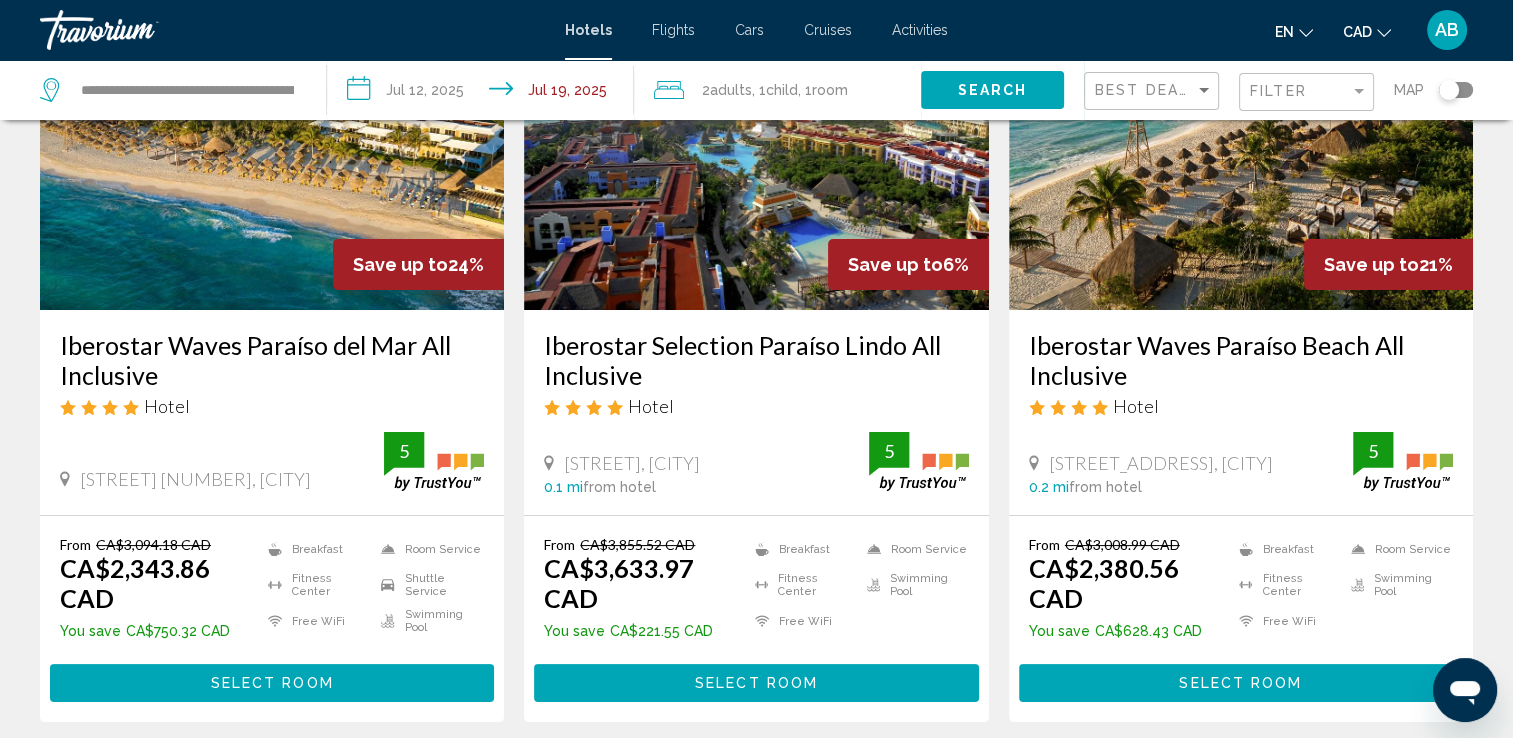 click on "**********" at bounding box center (484, 93) 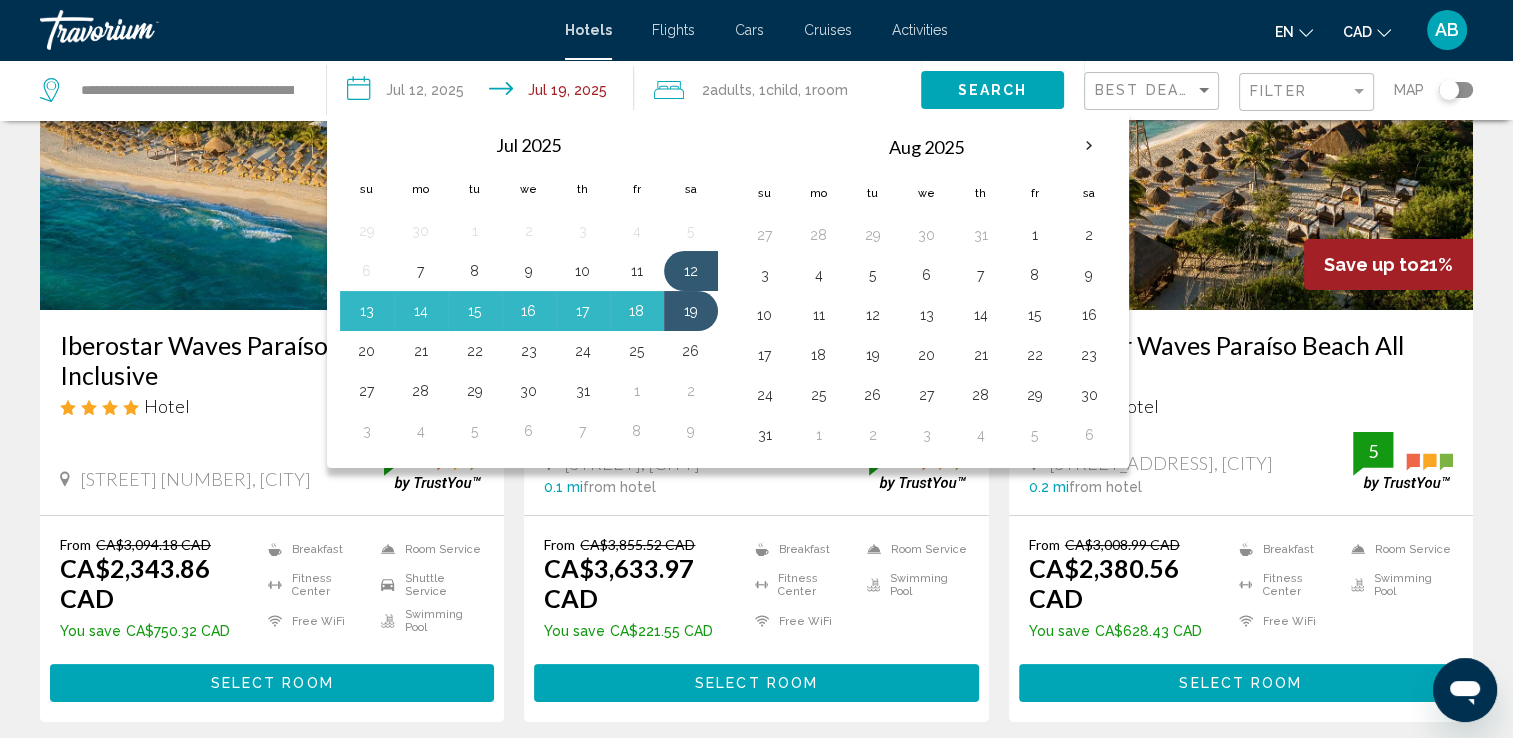 type 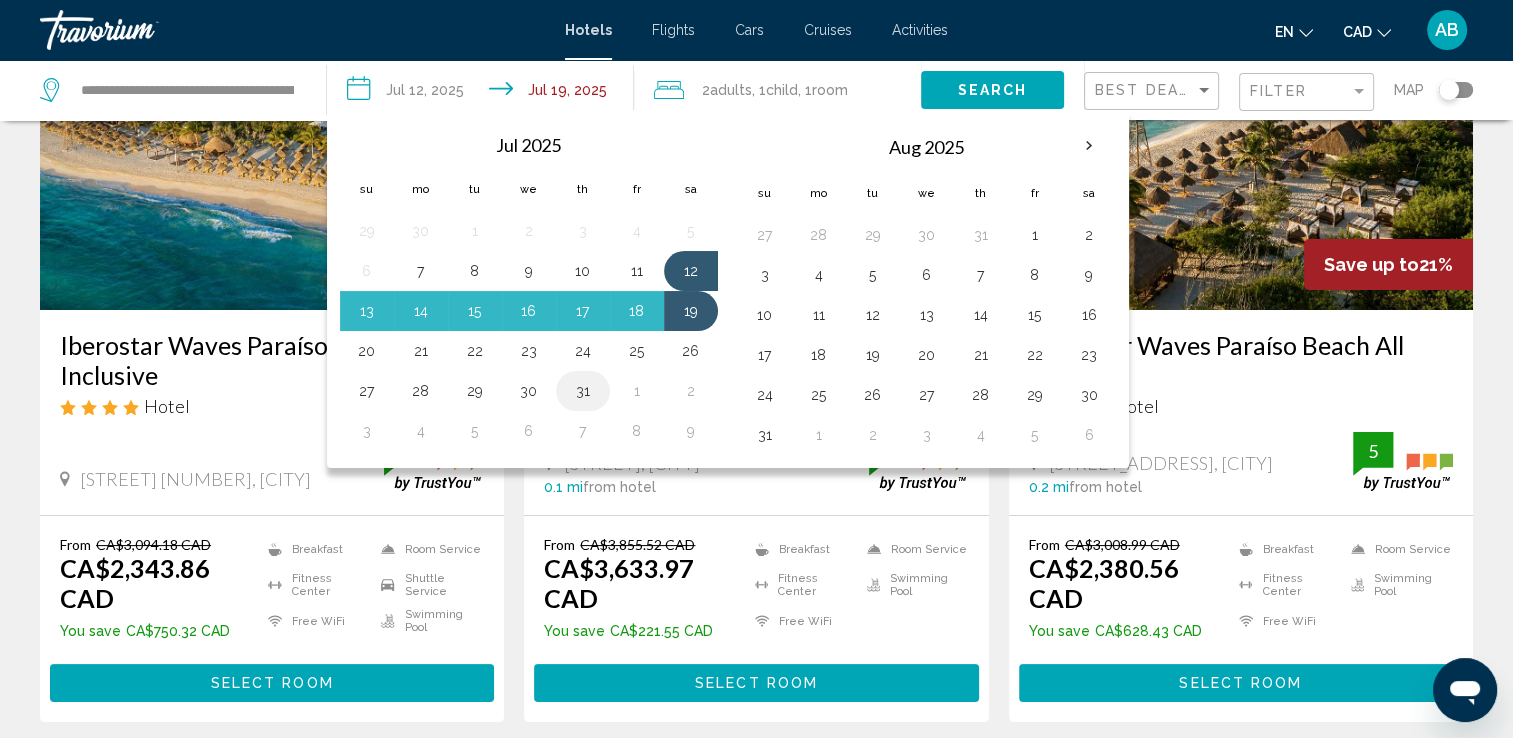 click on "31" at bounding box center (583, 391) 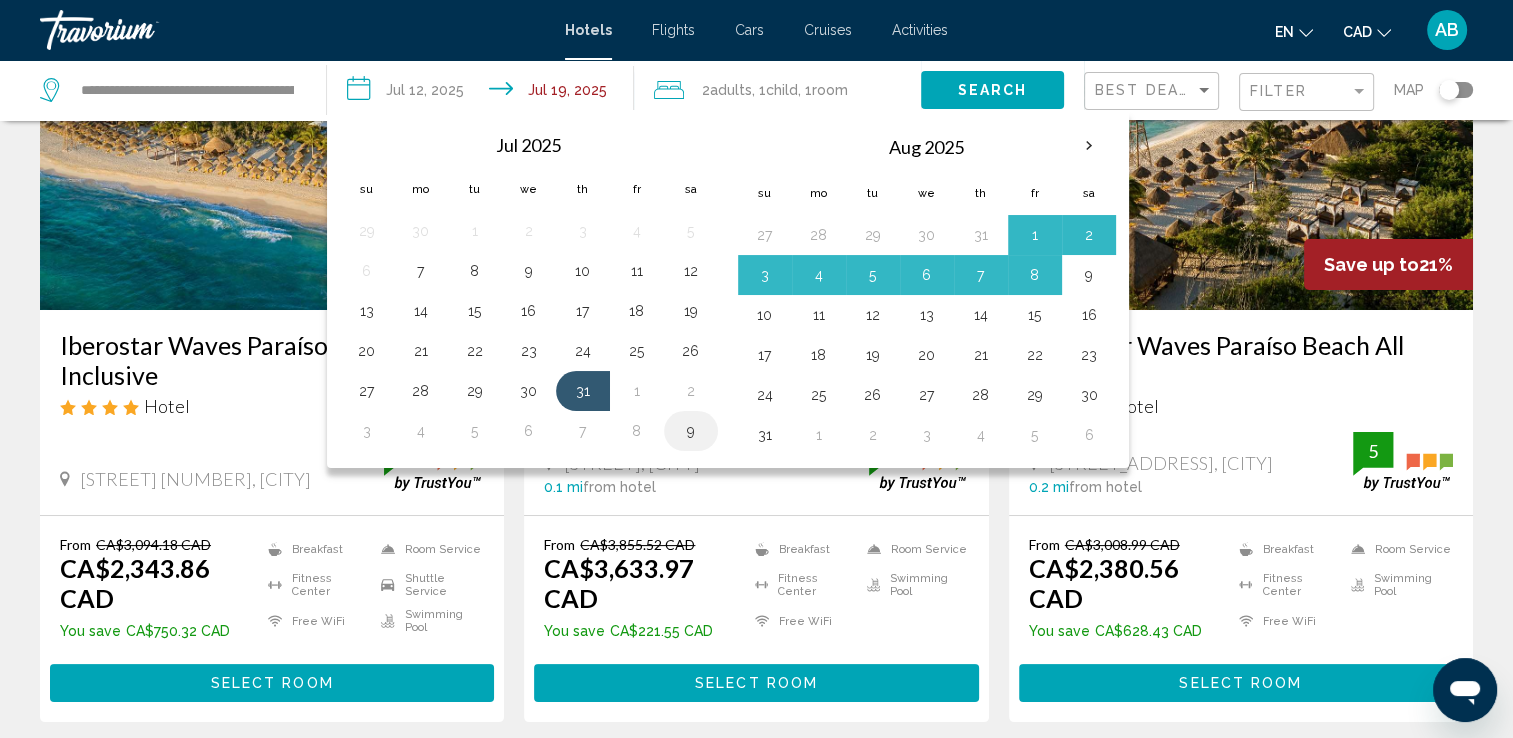 click on "9" at bounding box center (691, 431) 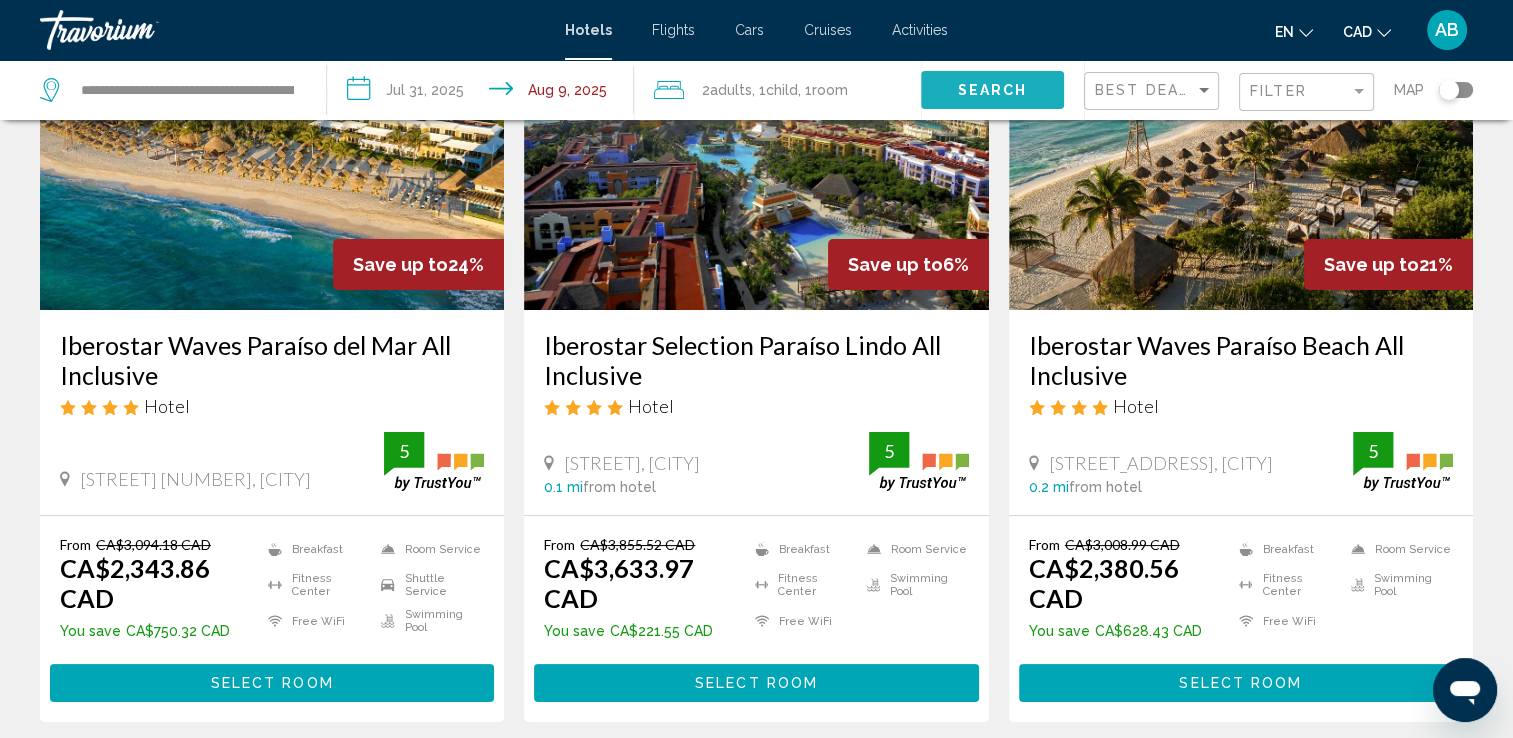 click on "Search" at bounding box center (992, 89) 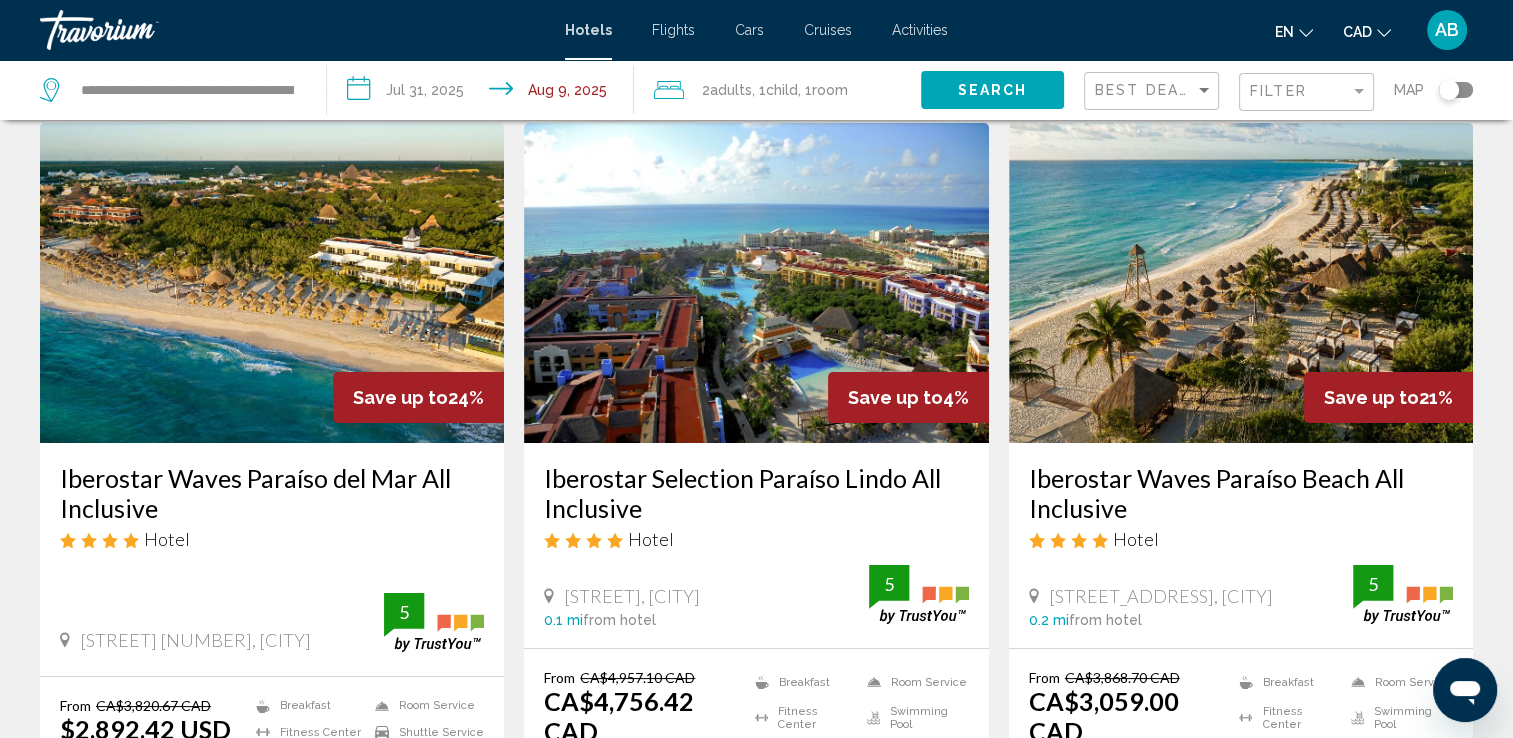 scroll, scrollTop: 0, scrollLeft: 0, axis: both 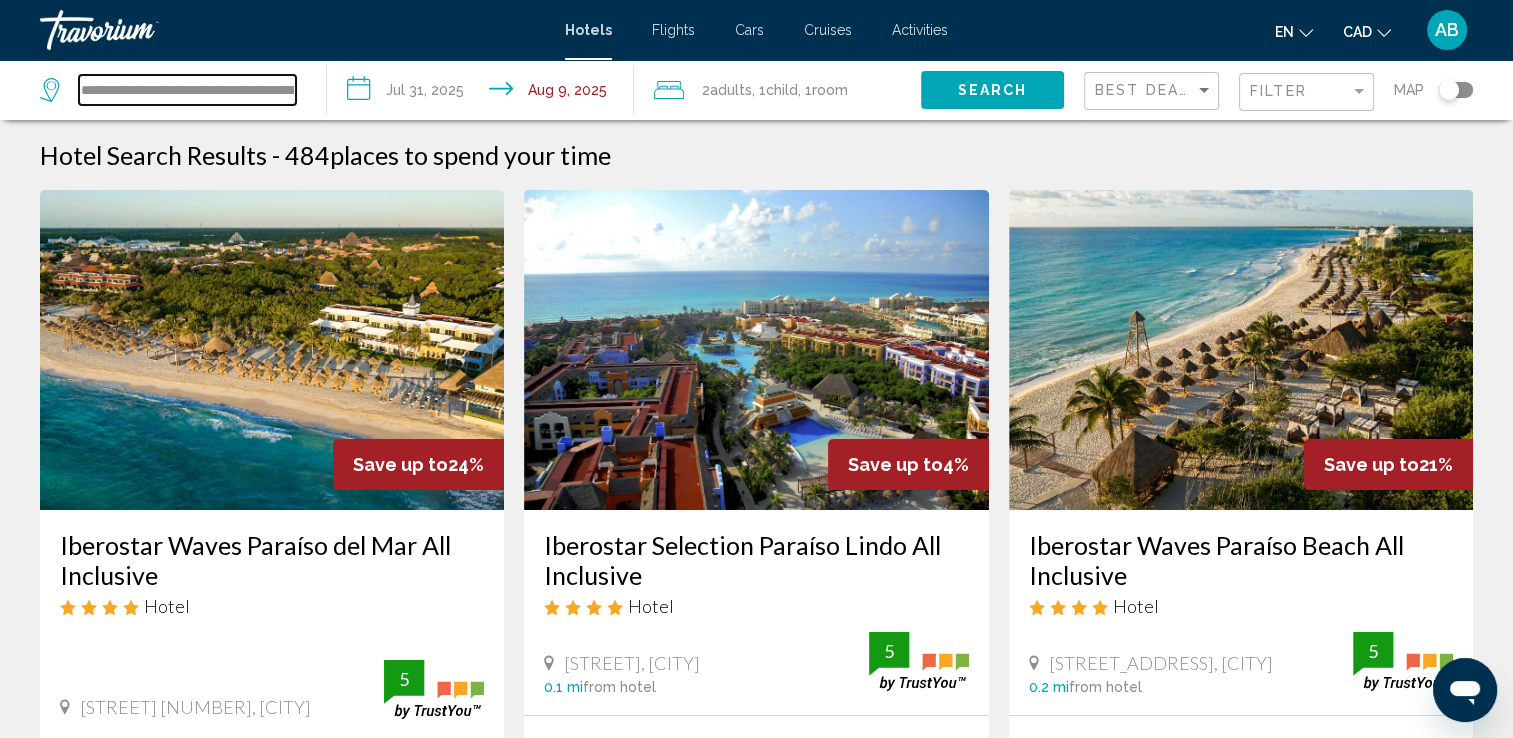click on "**********" at bounding box center [187, 90] 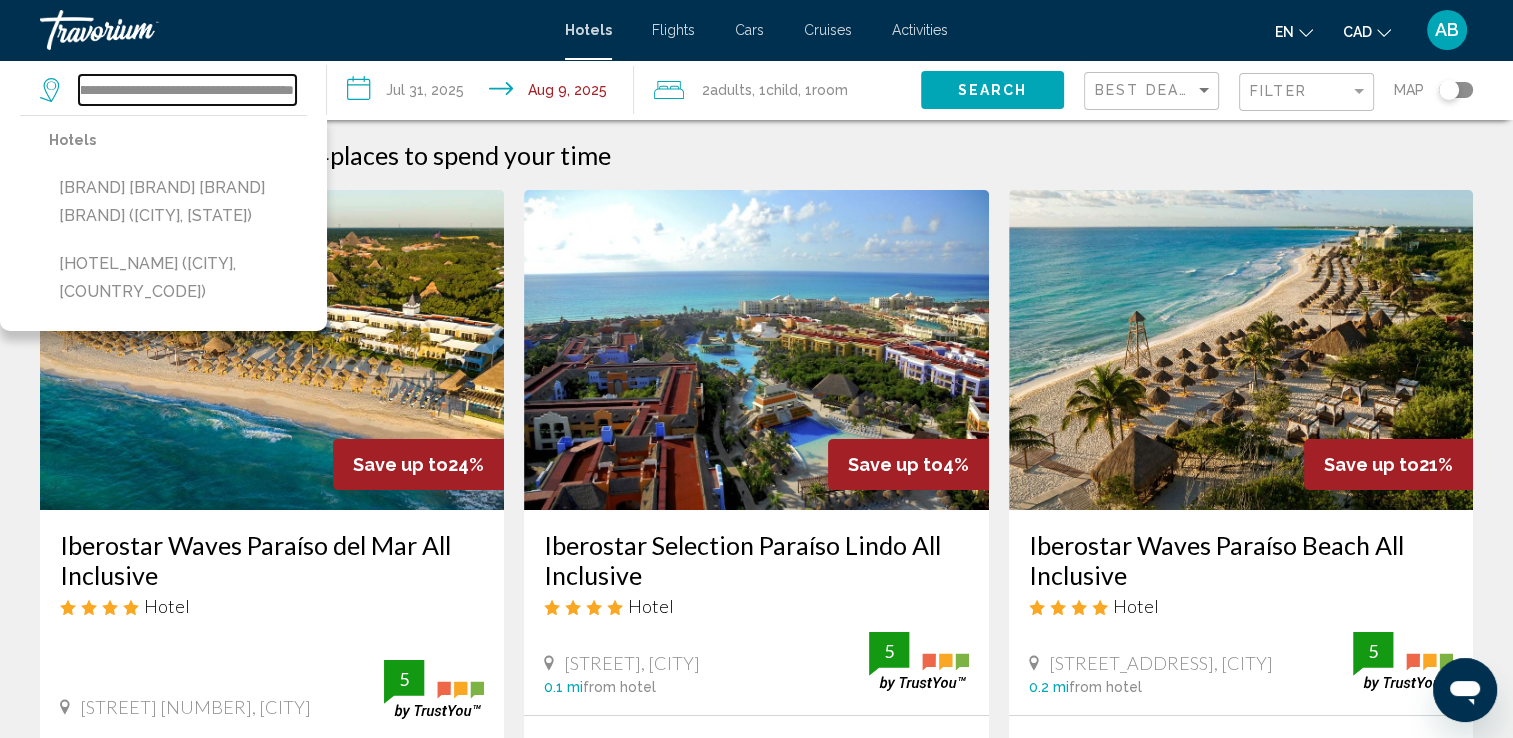 scroll, scrollTop: 0, scrollLeft: 89, axis: horizontal 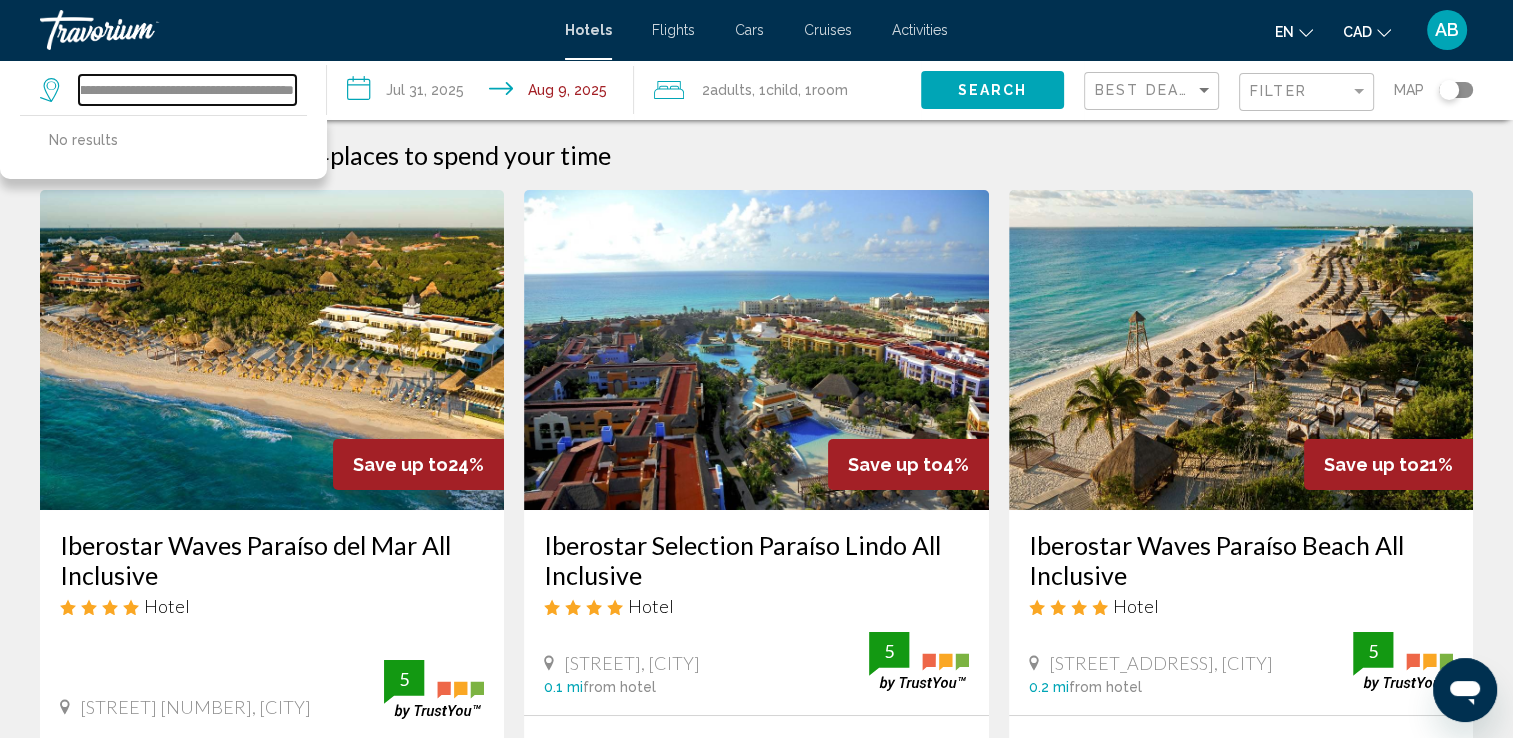 click on "**********" at bounding box center (187, 90) 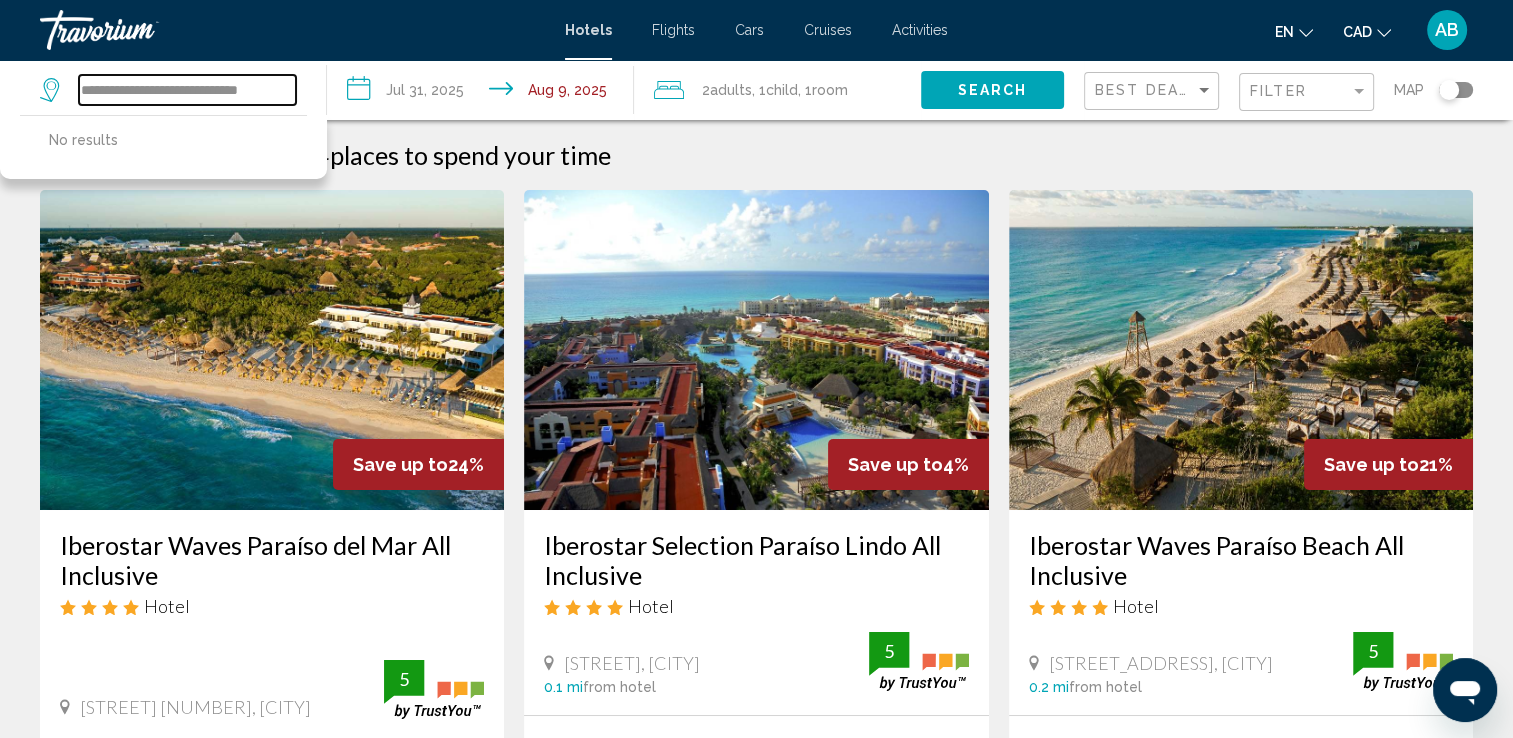 scroll, scrollTop: 0, scrollLeft: 0, axis: both 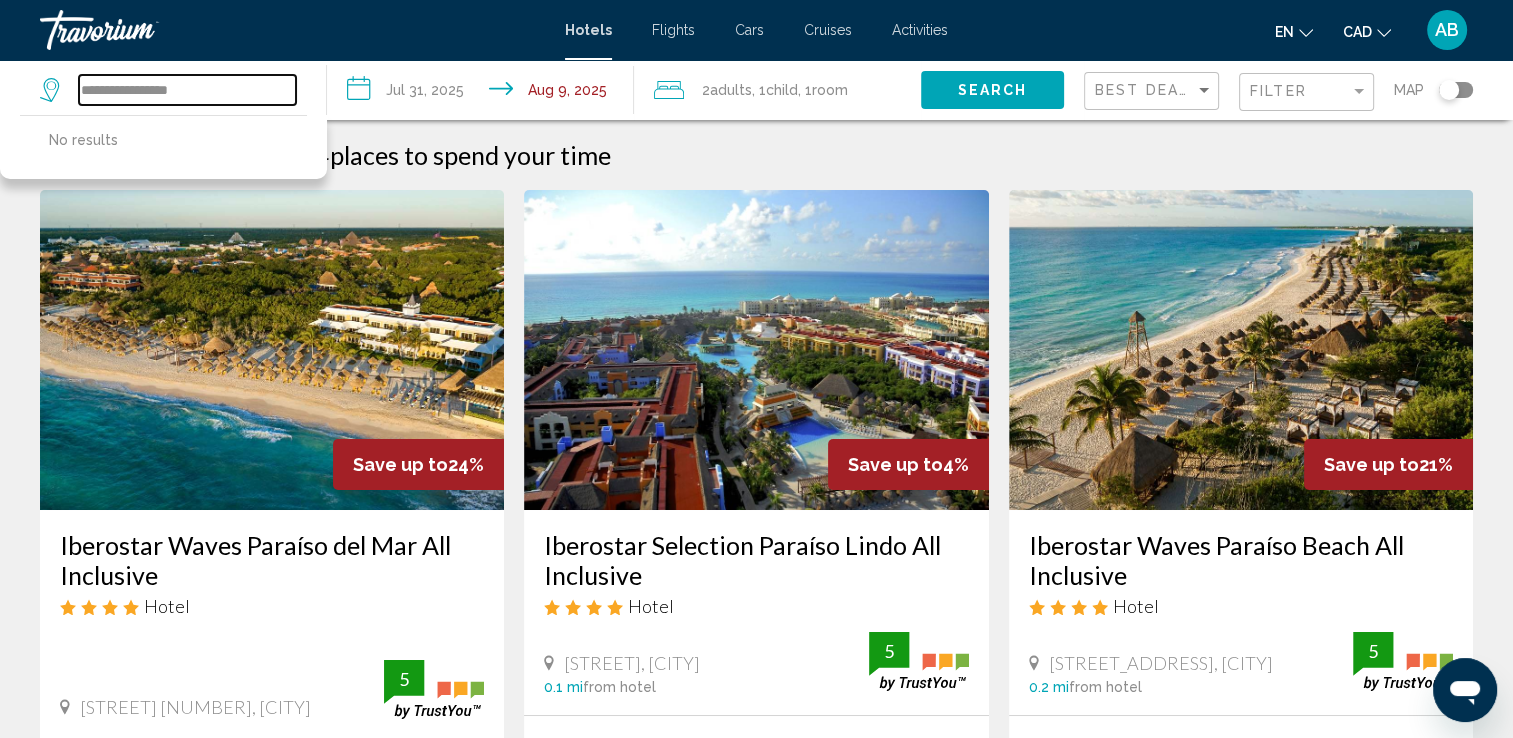 click on "**********" at bounding box center (187, 90) 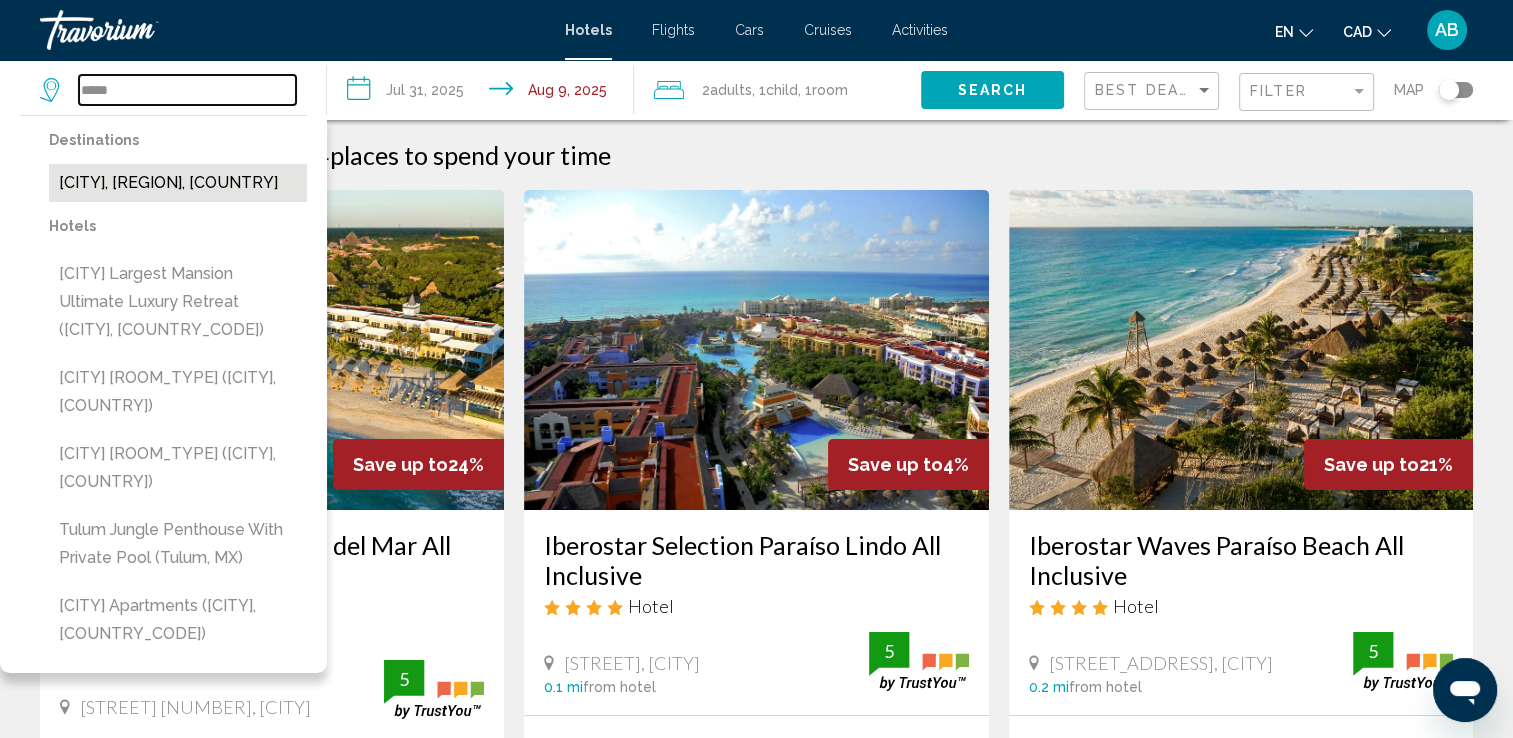 type on "*****" 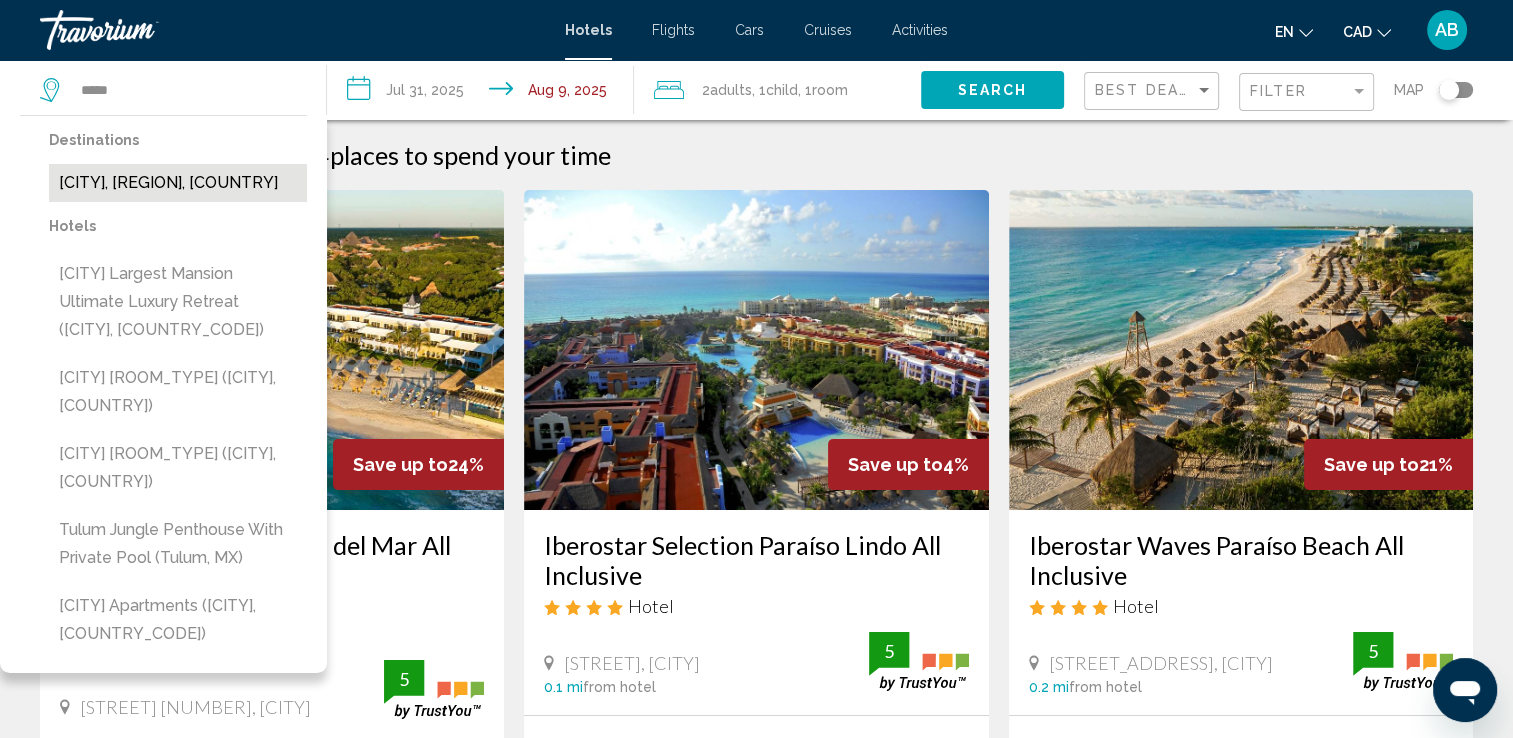 click on "[CITY], [REGION], [COUNTRY]" at bounding box center (178, 183) 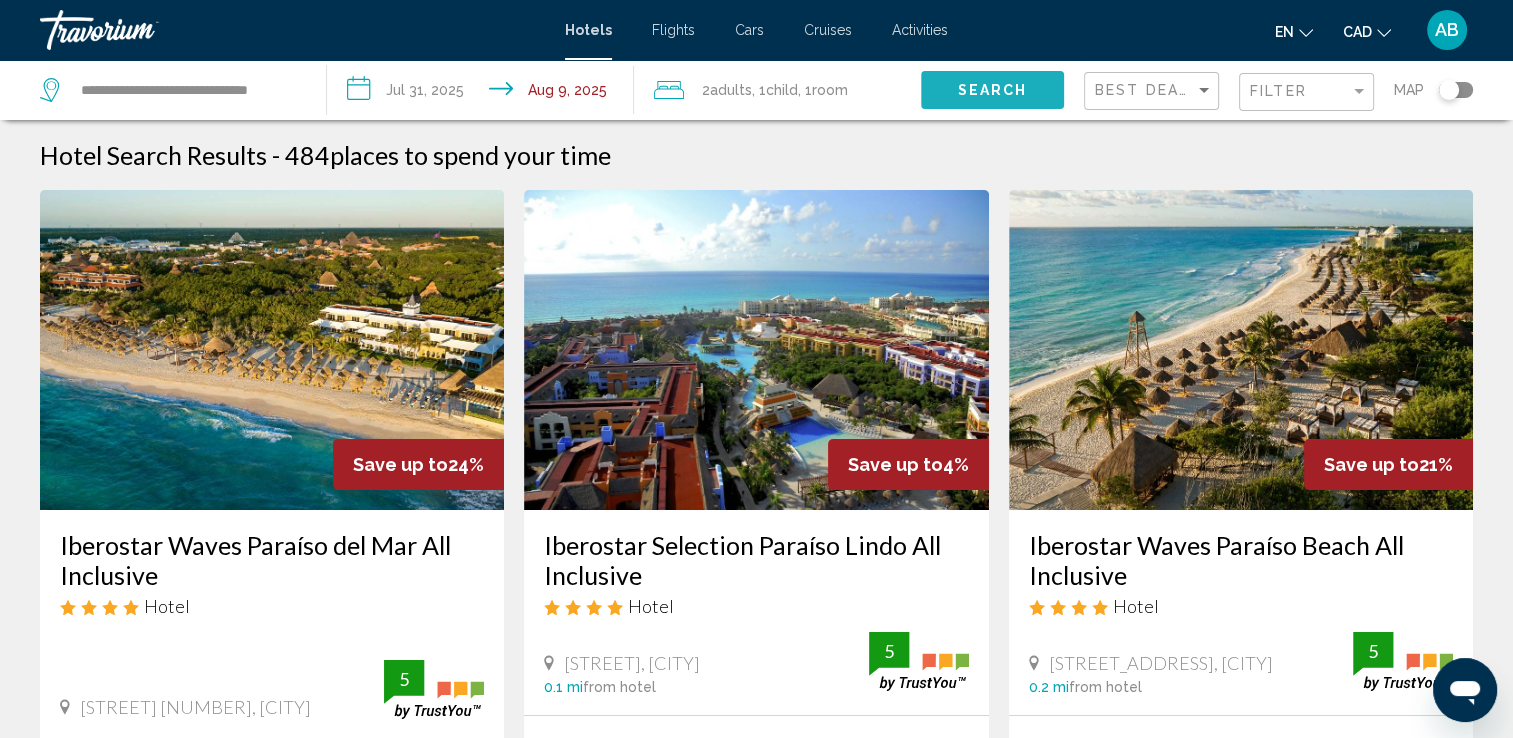 click on "Search" at bounding box center [992, 91] 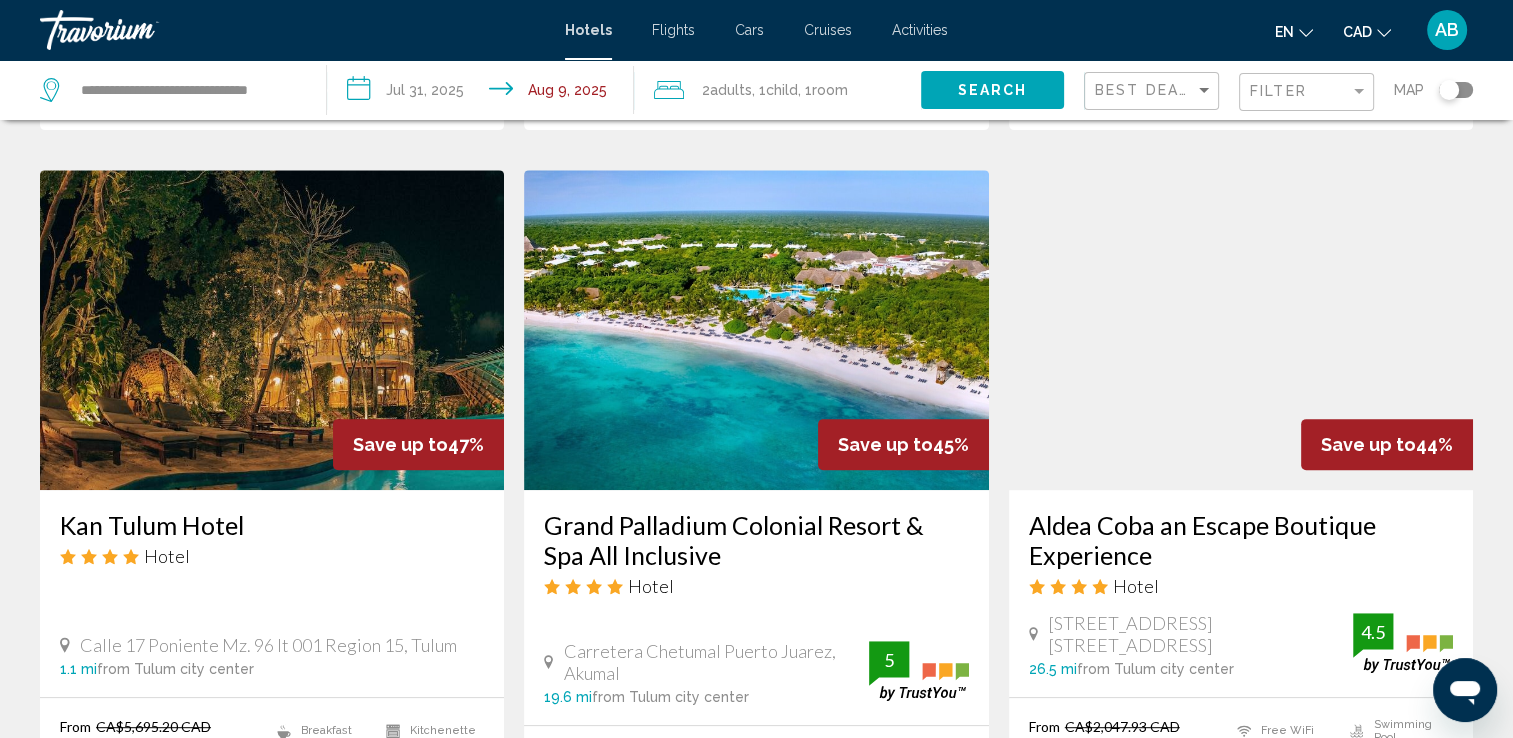 scroll, scrollTop: 900, scrollLeft: 0, axis: vertical 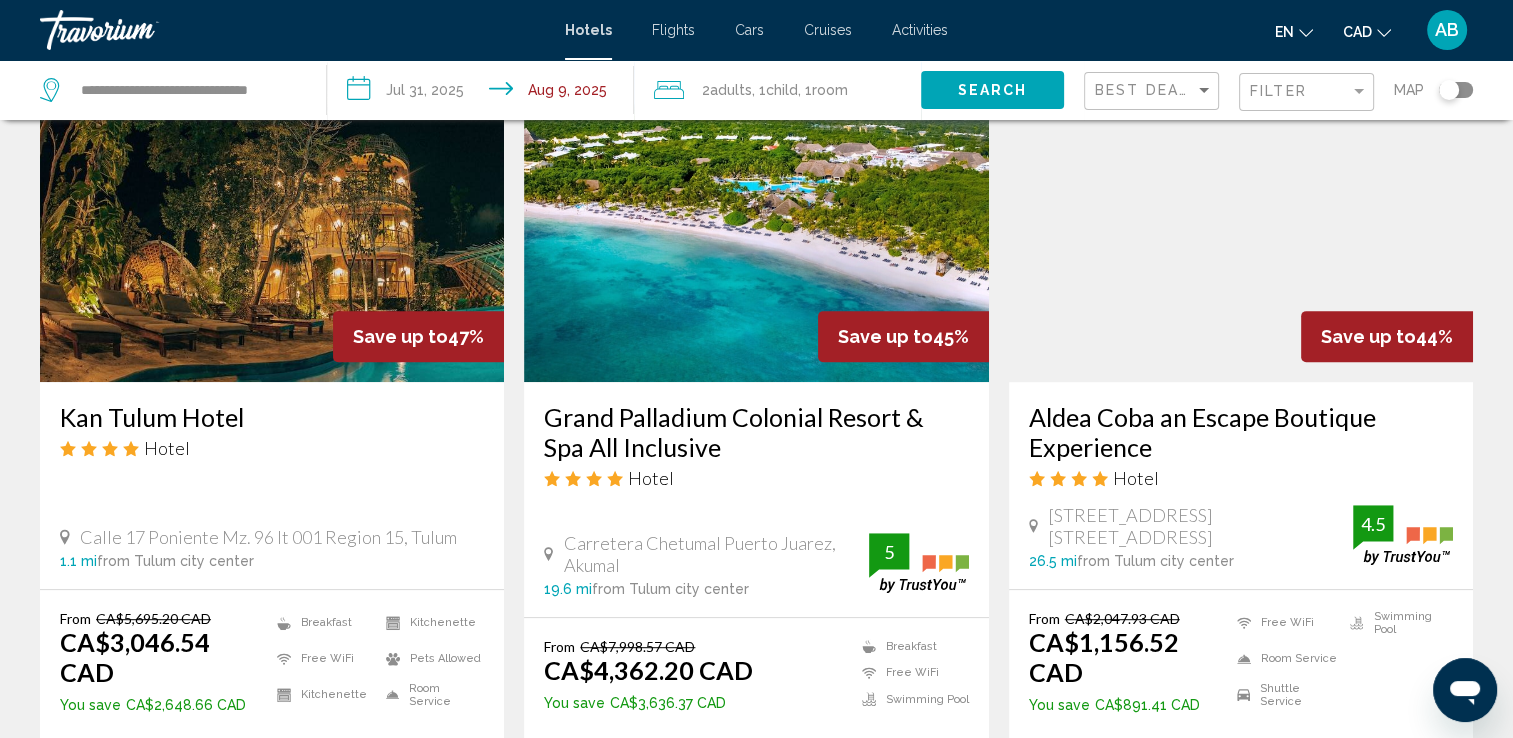 click on "**********" at bounding box center [484, 93] 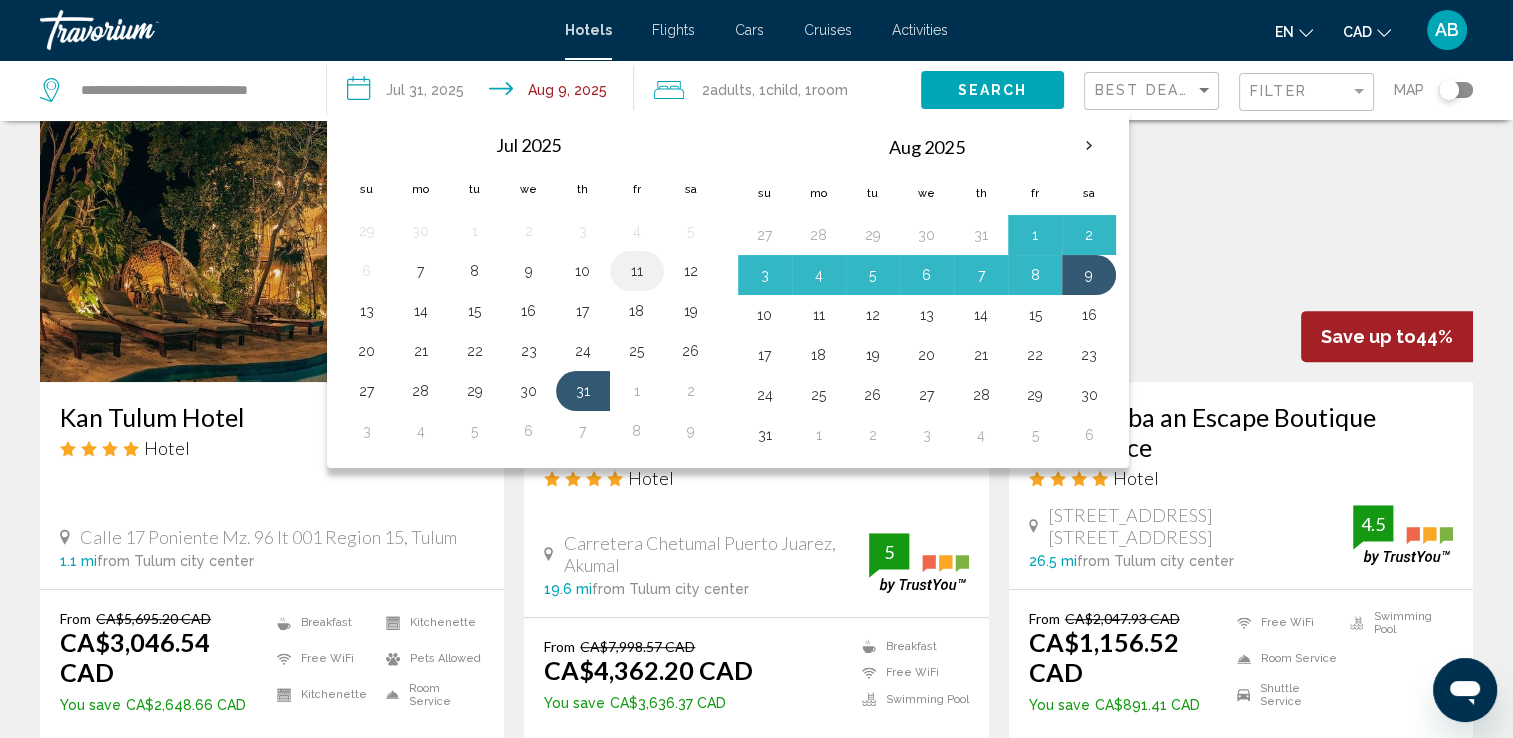 click on "11" at bounding box center (637, 271) 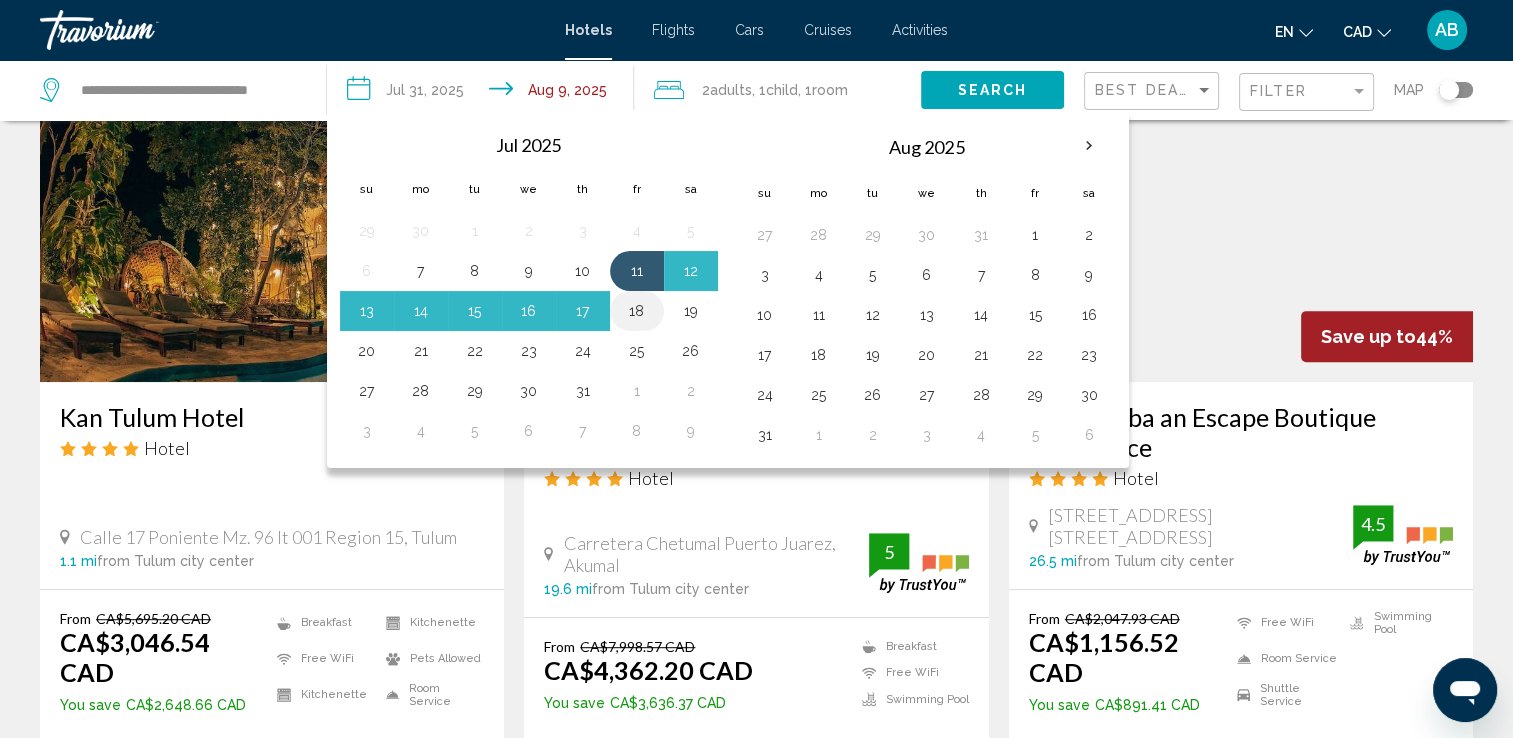 click on "18" at bounding box center (637, 311) 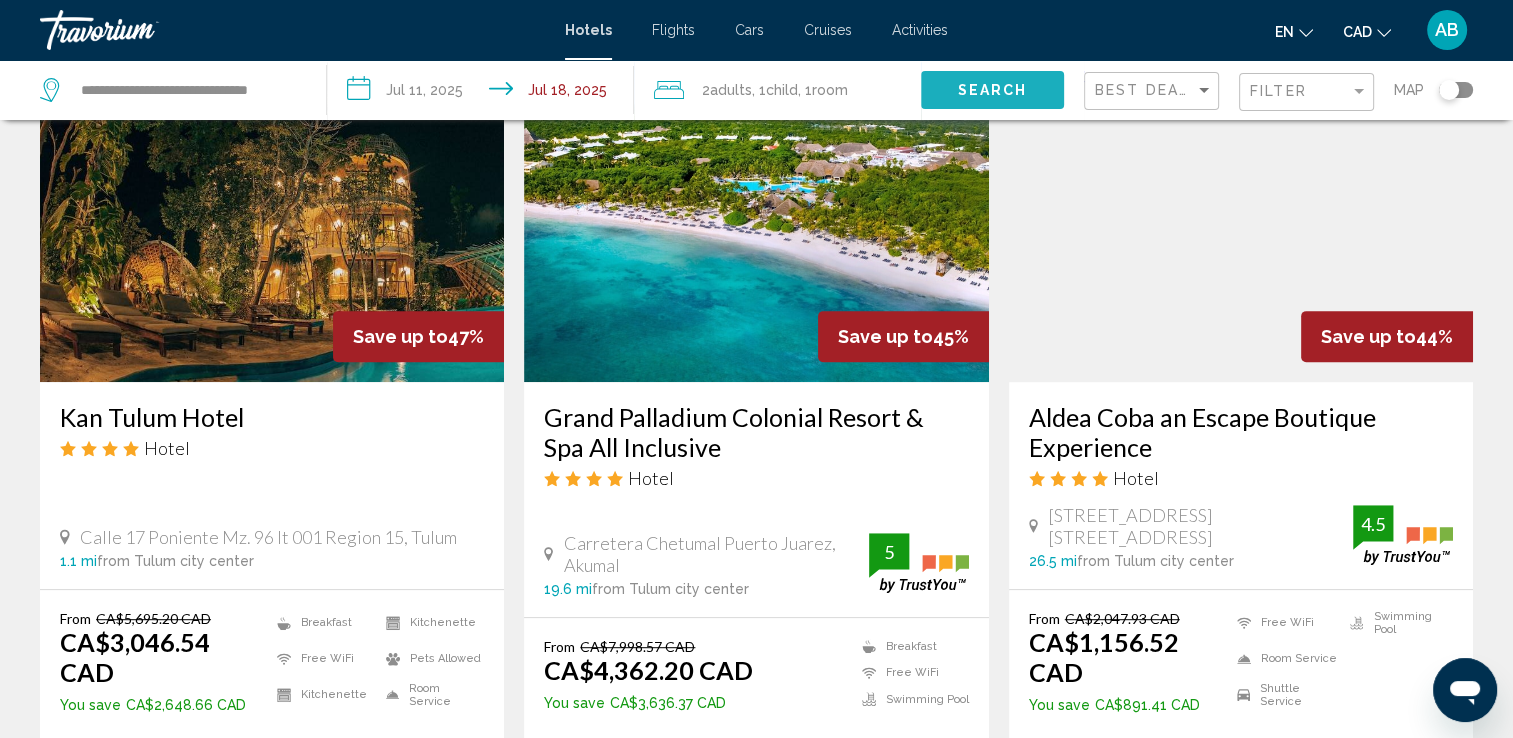 click on "Search" at bounding box center (992, 91) 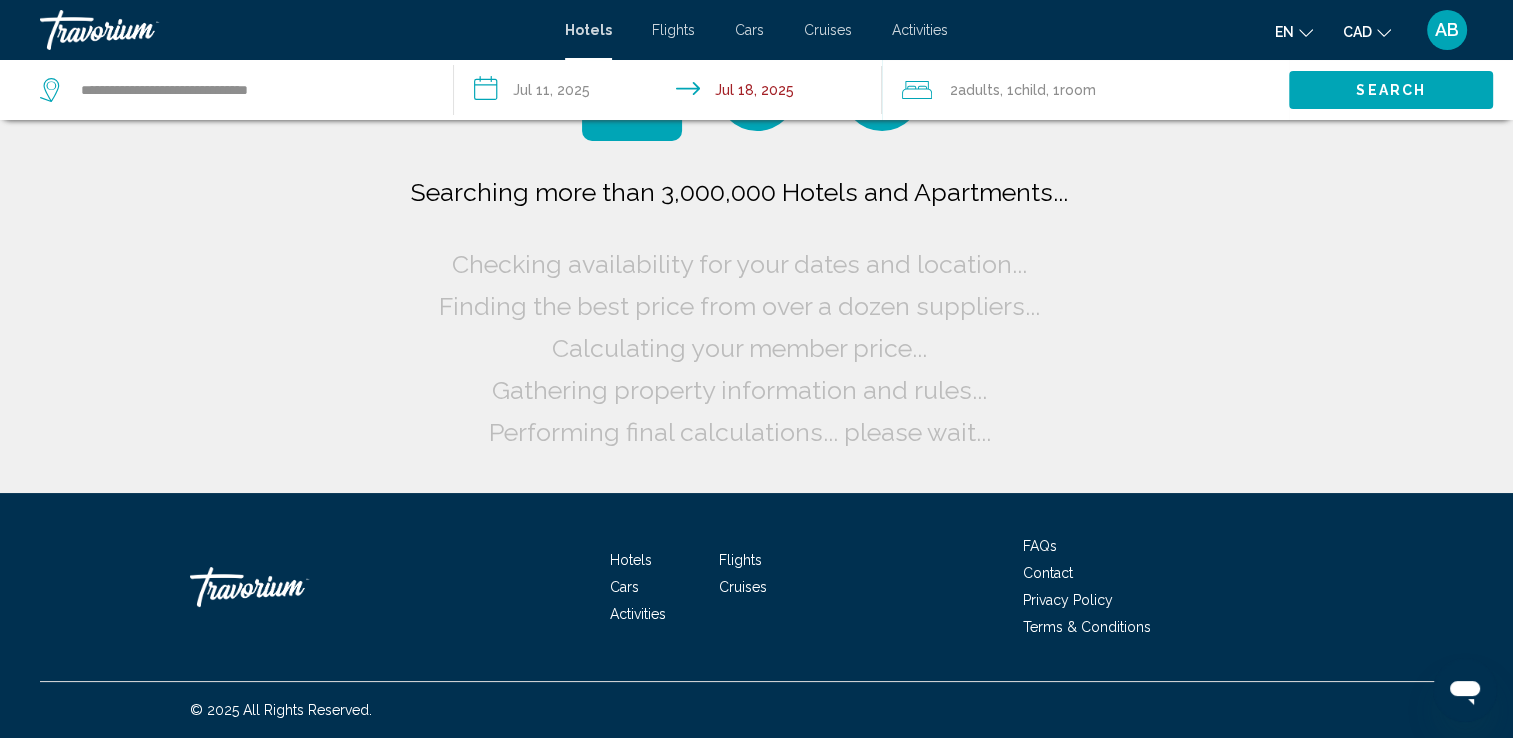 scroll, scrollTop: 0, scrollLeft: 0, axis: both 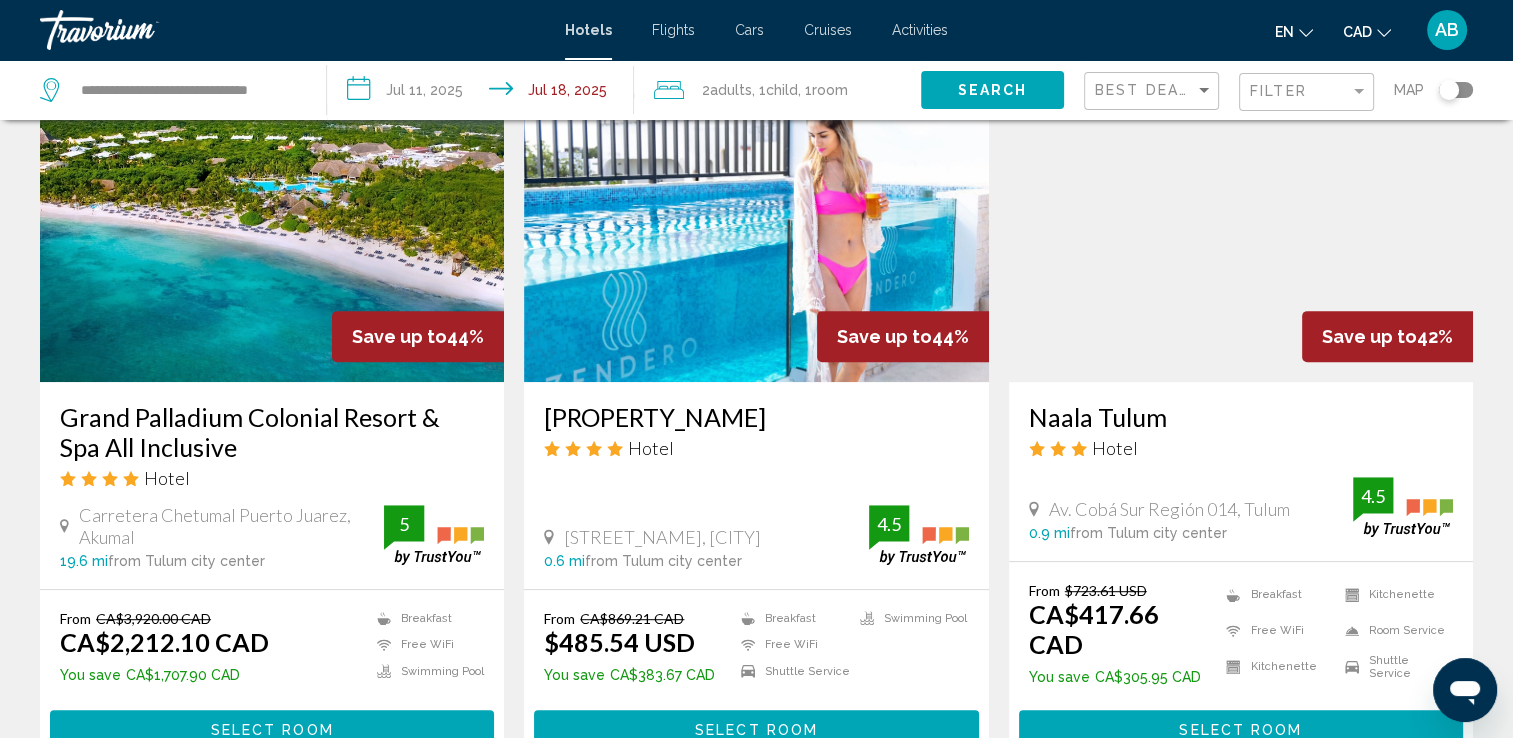 click at bounding box center (272, 222) 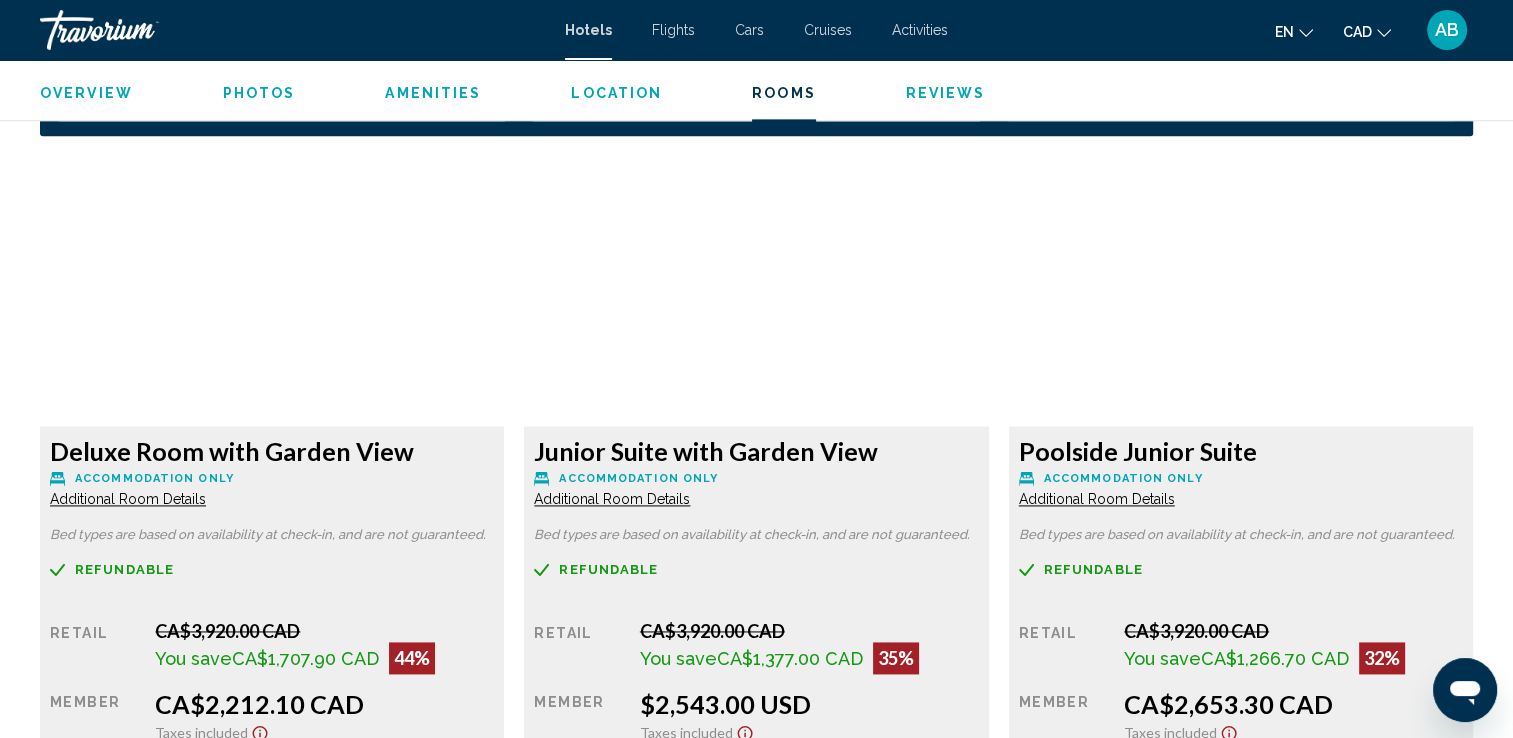 scroll, scrollTop: 2500, scrollLeft: 0, axis: vertical 